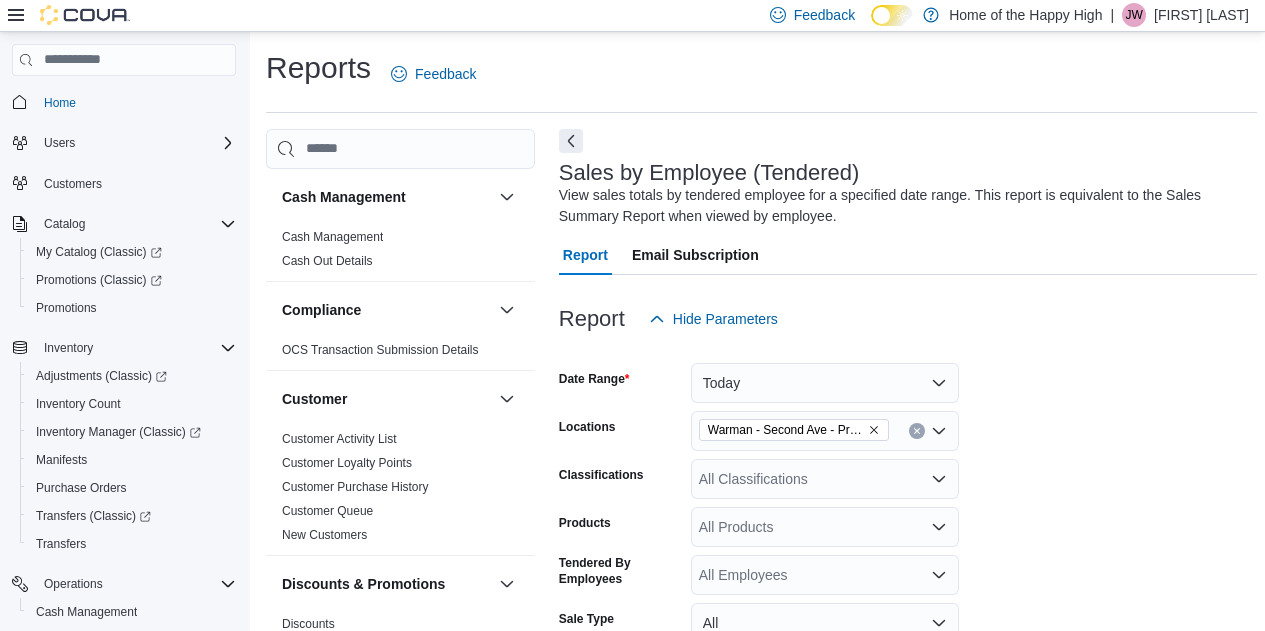 scroll, scrollTop: 572, scrollLeft: 0, axis: vertical 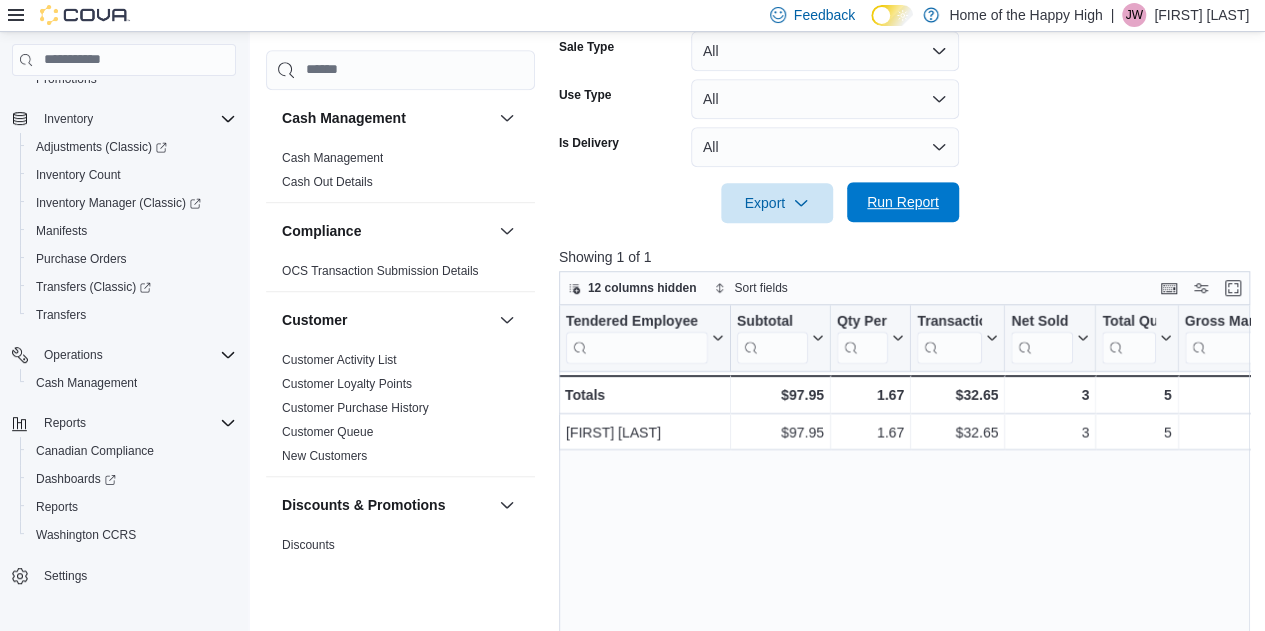 click on "Run Report" at bounding box center (903, 202) 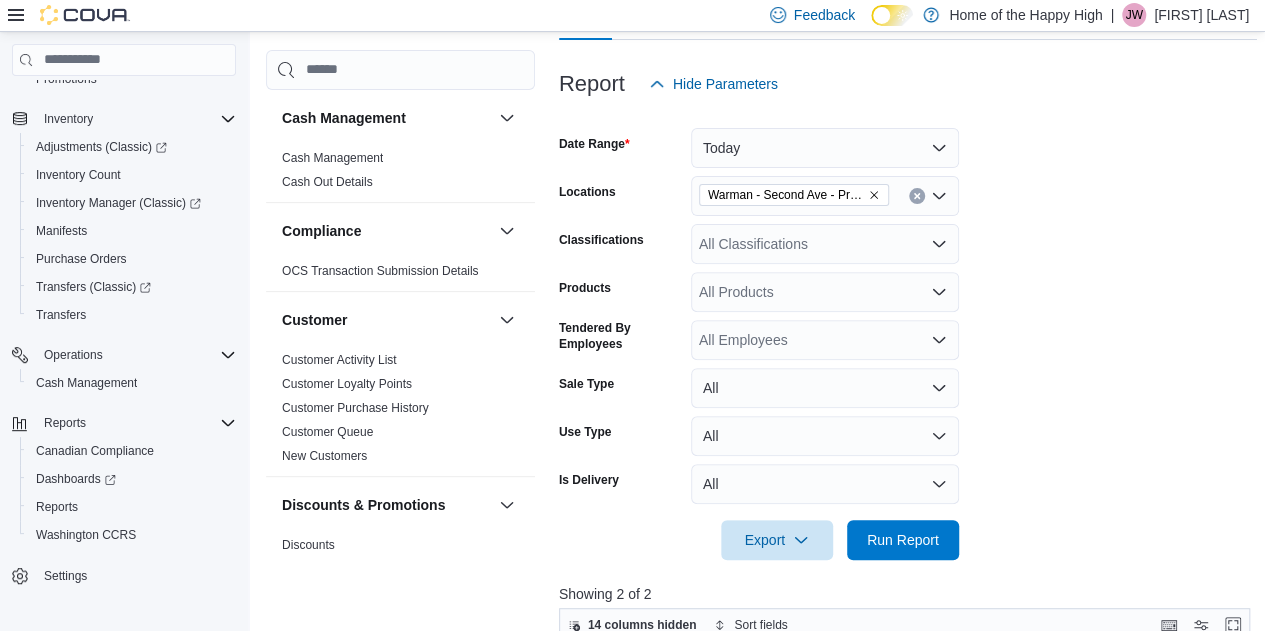 scroll, scrollTop: 234, scrollLeft: 0, axis: vertical 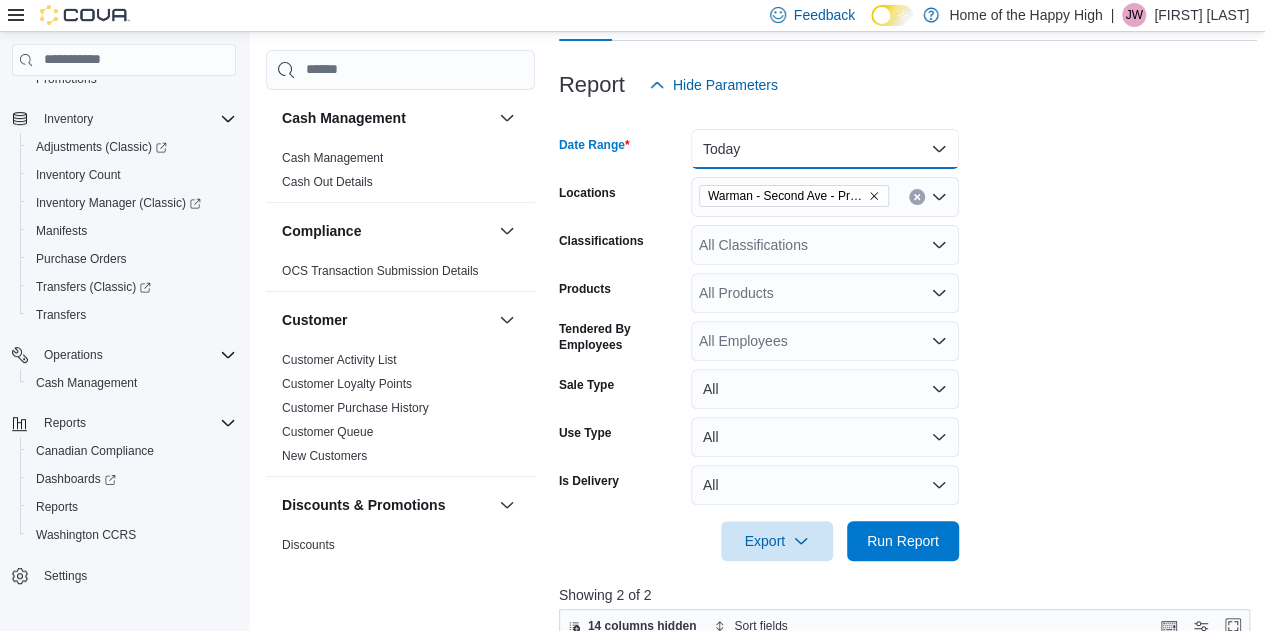 click on "Today" at bounding box center (825, 149) 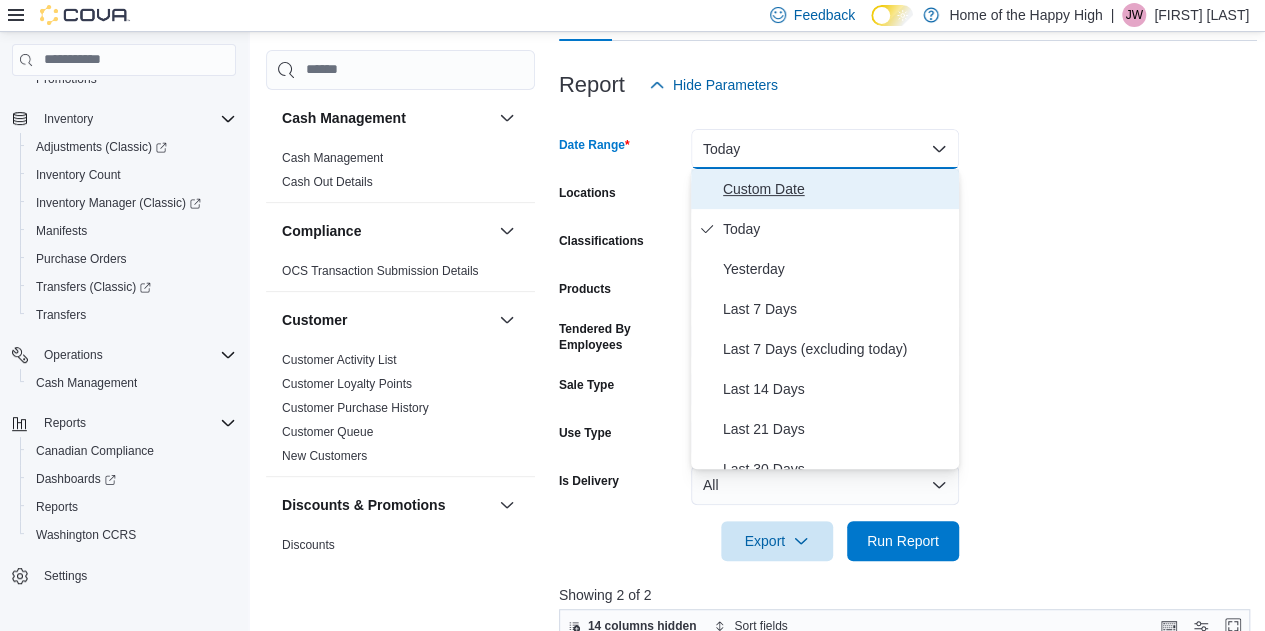 click on "Custom Date" at bounding box center [837, 189] 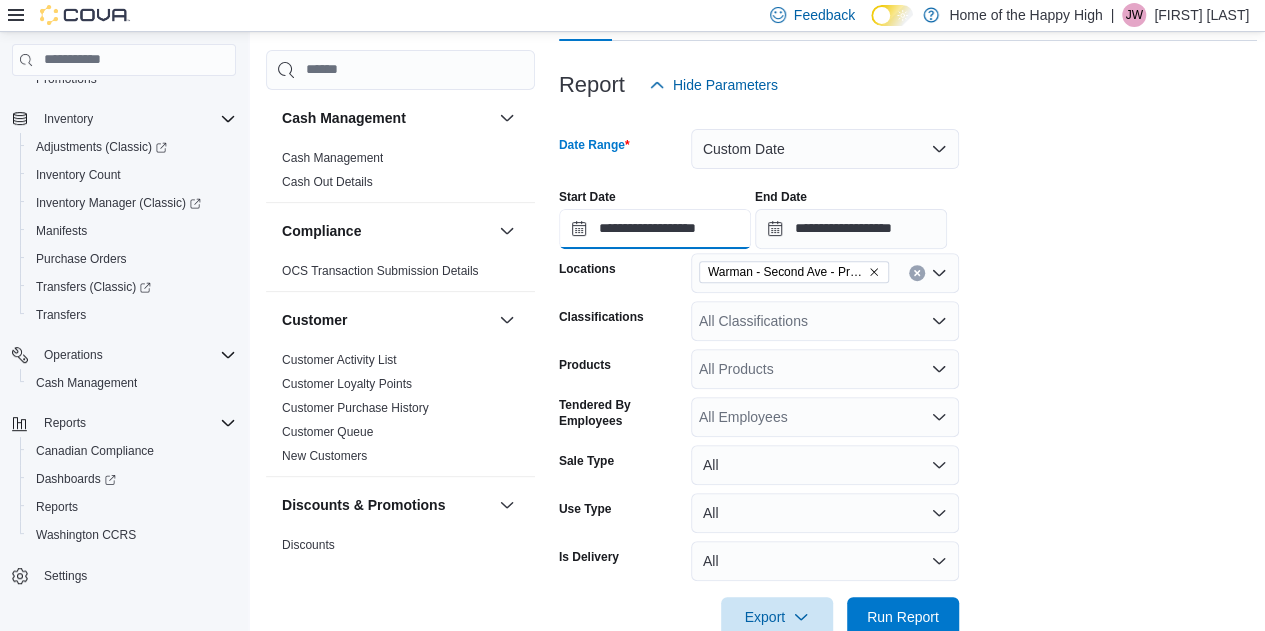 click on "**********" at bounding box center (655, 229) 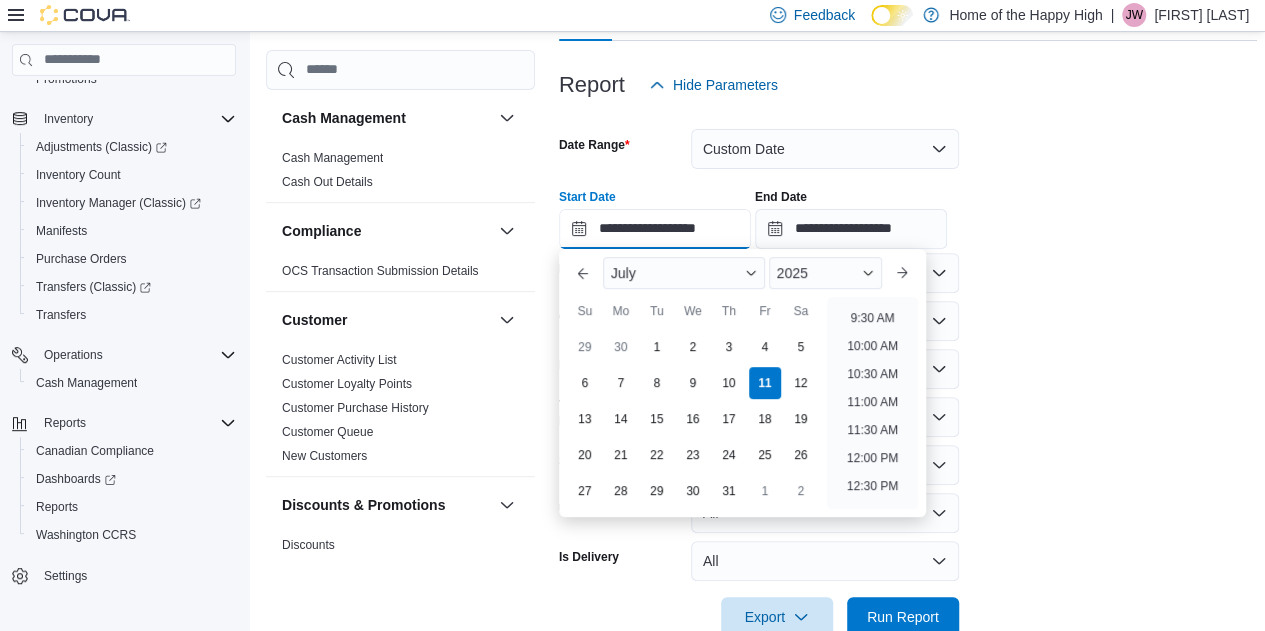 scroll, scrollTop: 529, scrollLeft: 0, axis: vertical 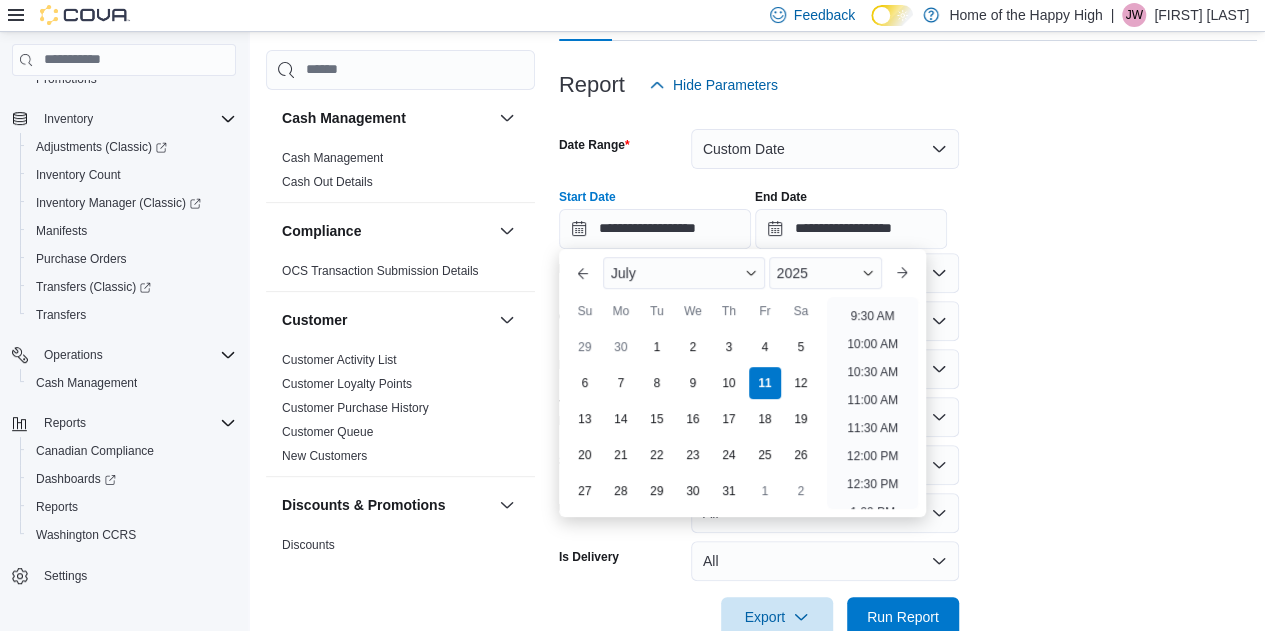 click on "12:00 AM 12:30 AM 1:00 AM 1:30 AM 2:00 AM 2:30 AM 3:00 AM 3:30 AM 4:00 AM 4:30 AM 5:00 AM 5:30 AM 6:00 AM 6:30 AM 7:00 AM 7:30 AM 8:00 AM 8:30 AM 9:00 AM 9:30 AM 10:00 AM 10:30 AM 11:00 AM 11:30 AM 12:00 PM 12:30 PM 1:00 PM 1:30 PM 2:00 PM 2:30 PM 3:00 PM 3:30 PM 4:00 PM 4:30 PM 5:00 PM 5:30 PM 6:00 PM 6:30 PM 7:00 PM 7:30 PM 8:00 PM 8:30 PM 9:00 PM 9:30 PM 10:00 PM 10:30 PM 11:00 PM 11:30 PM" at bounding box center [872, 403] 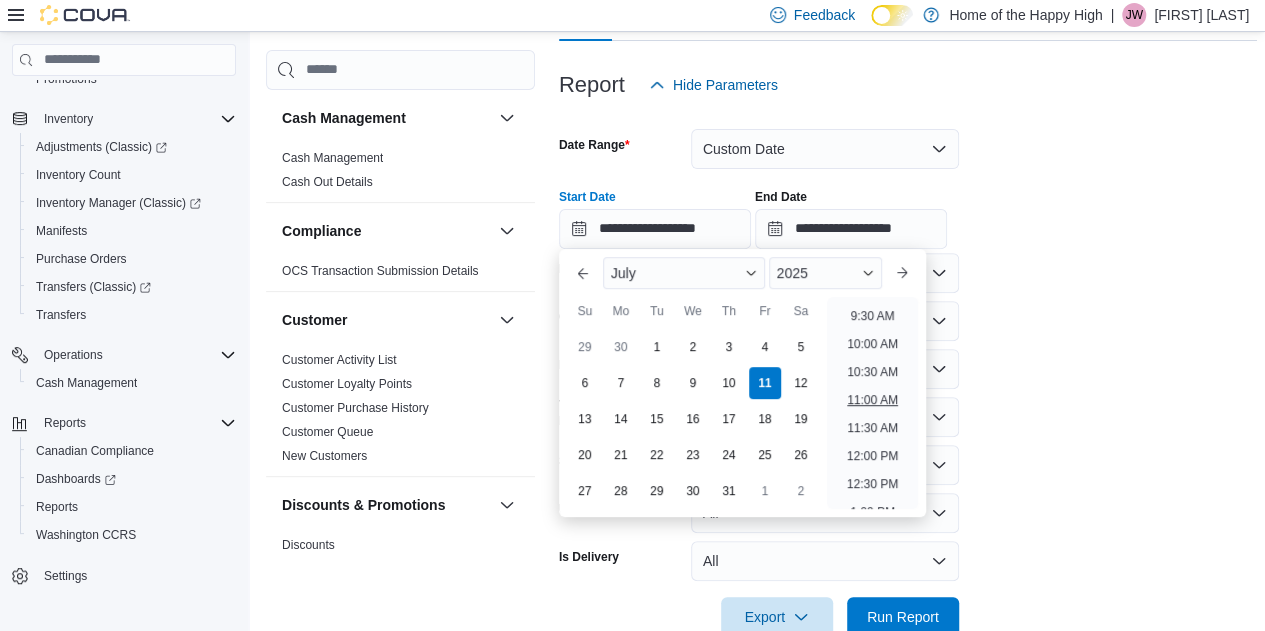click on "11:00 AM" at bounding box center [872, 400] 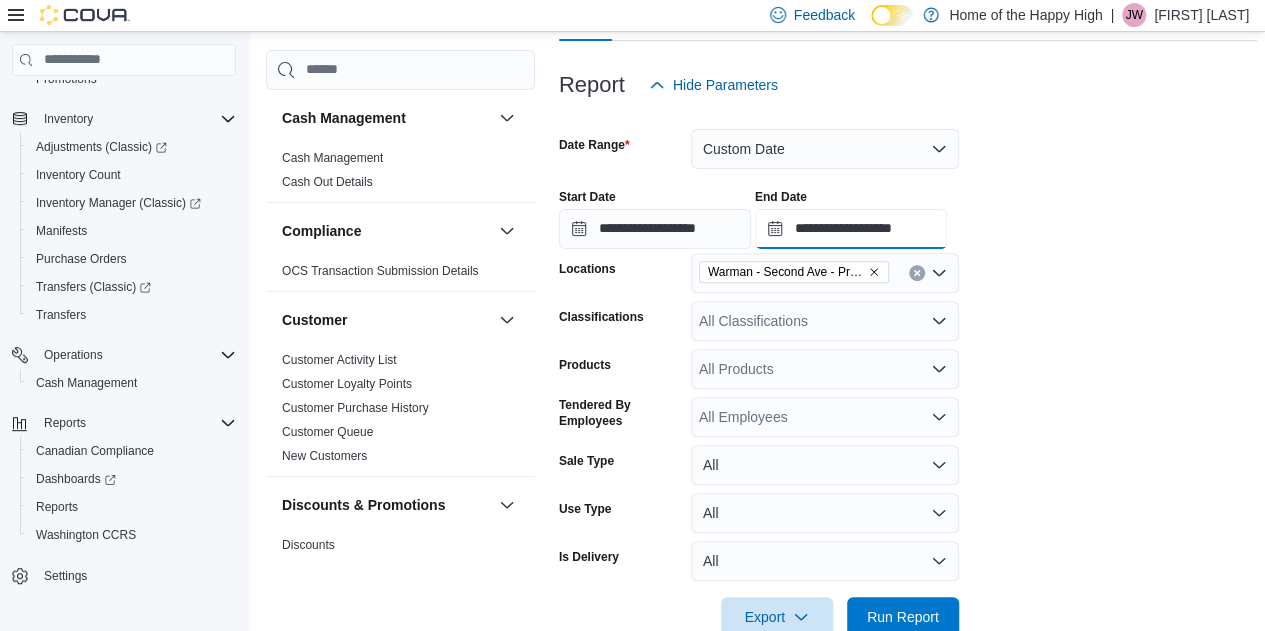 click on "**********" at bounding box center (851, 229) 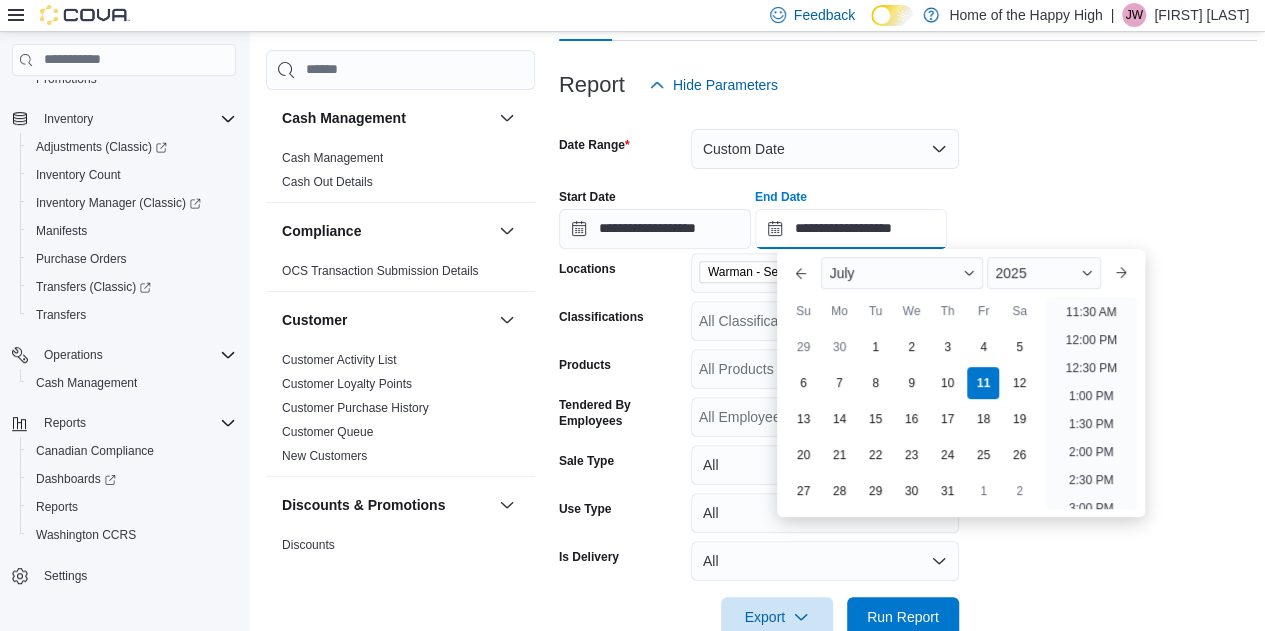 scroll, scrollTop: 643, scrollLeft: 0, axis: vertical 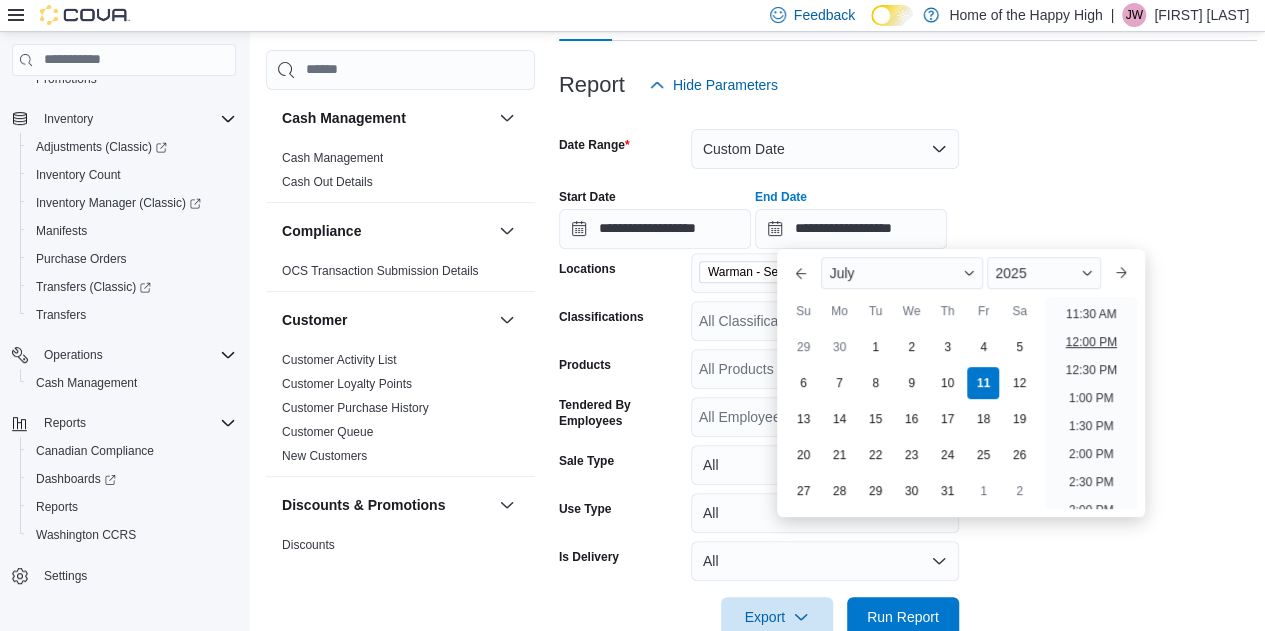 click on "12:00 PM" at bounding box center (1090, 342) 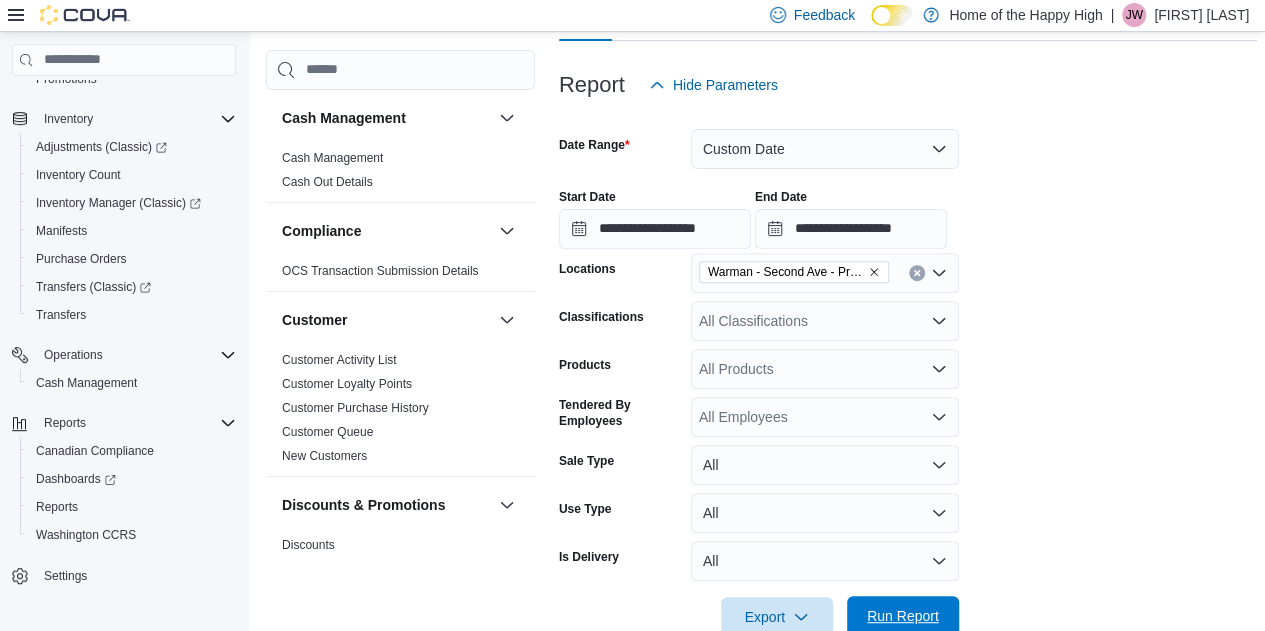click on "Run Report" at bounding box center [903, 616] 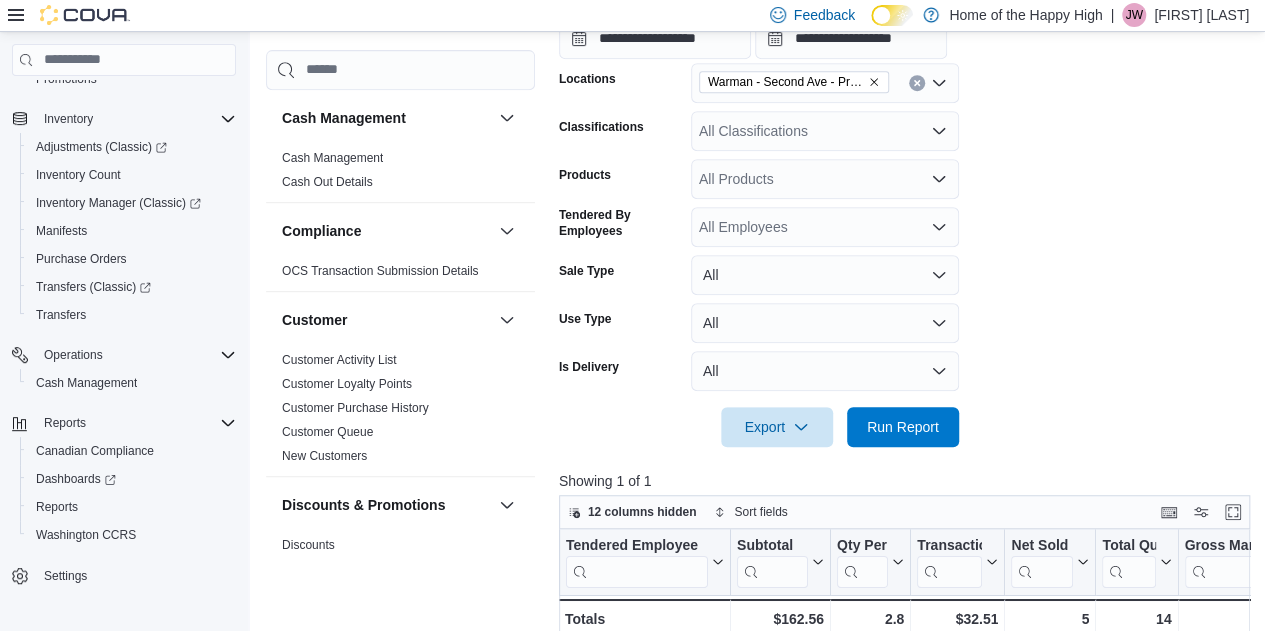 scroll, scrollTop: 374, scrollLeft: 0, axis: vertical 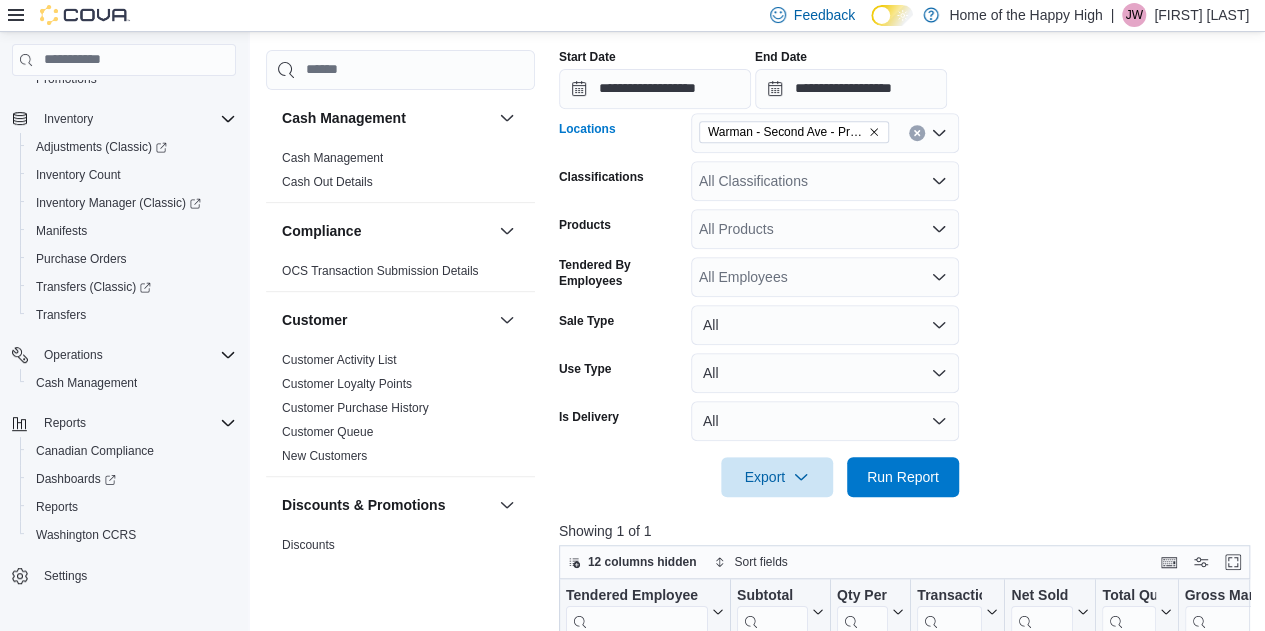 click on "Warman - Second Ave - Prairie Records" at bounding box center [825, 133] 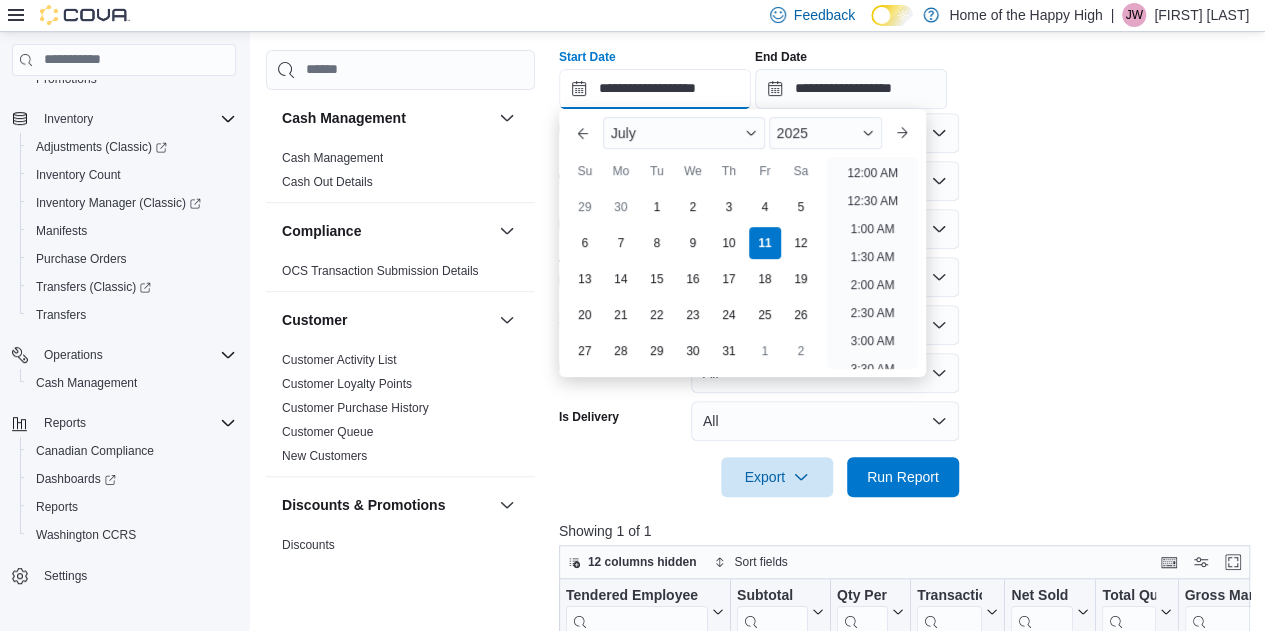 click on "**********" at bounding box center (655, 89) 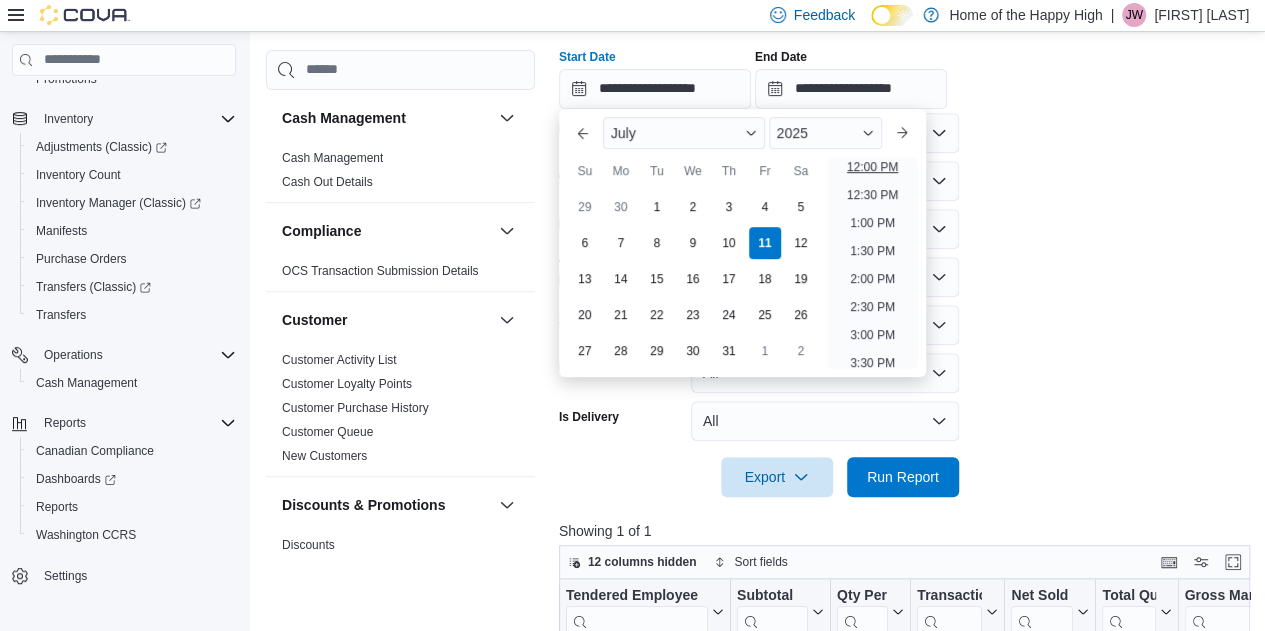click on "12:00 PM" at bounding box center [872, 167] 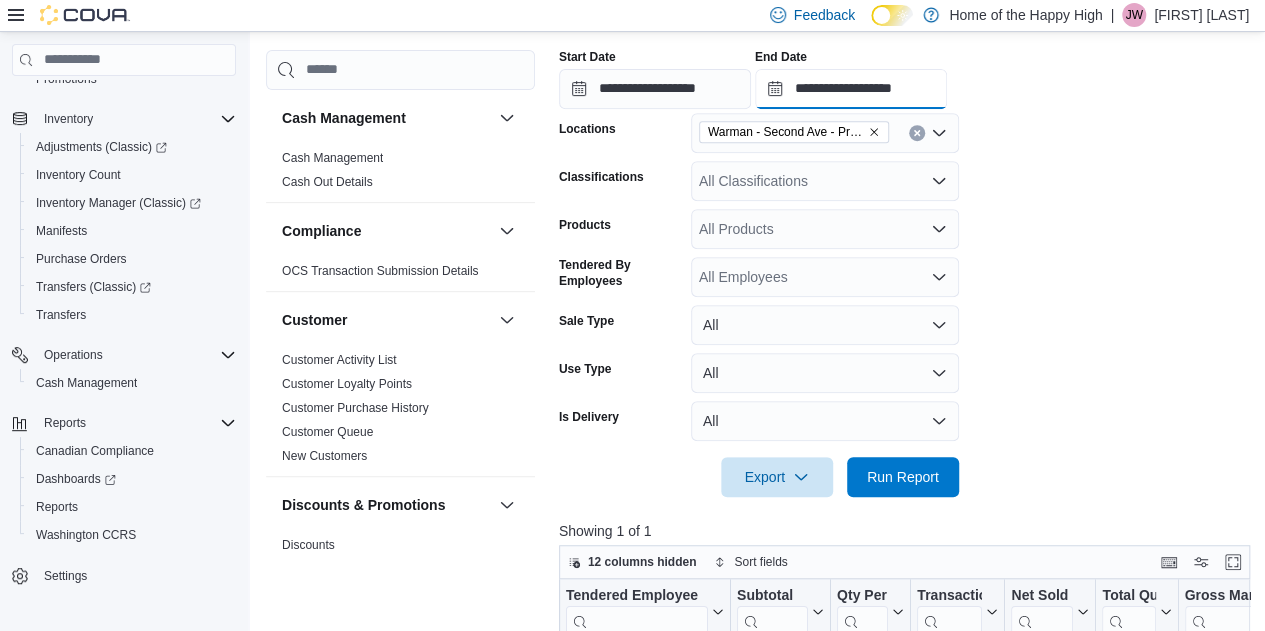 click on "**********" at bounding box center [851, 89] 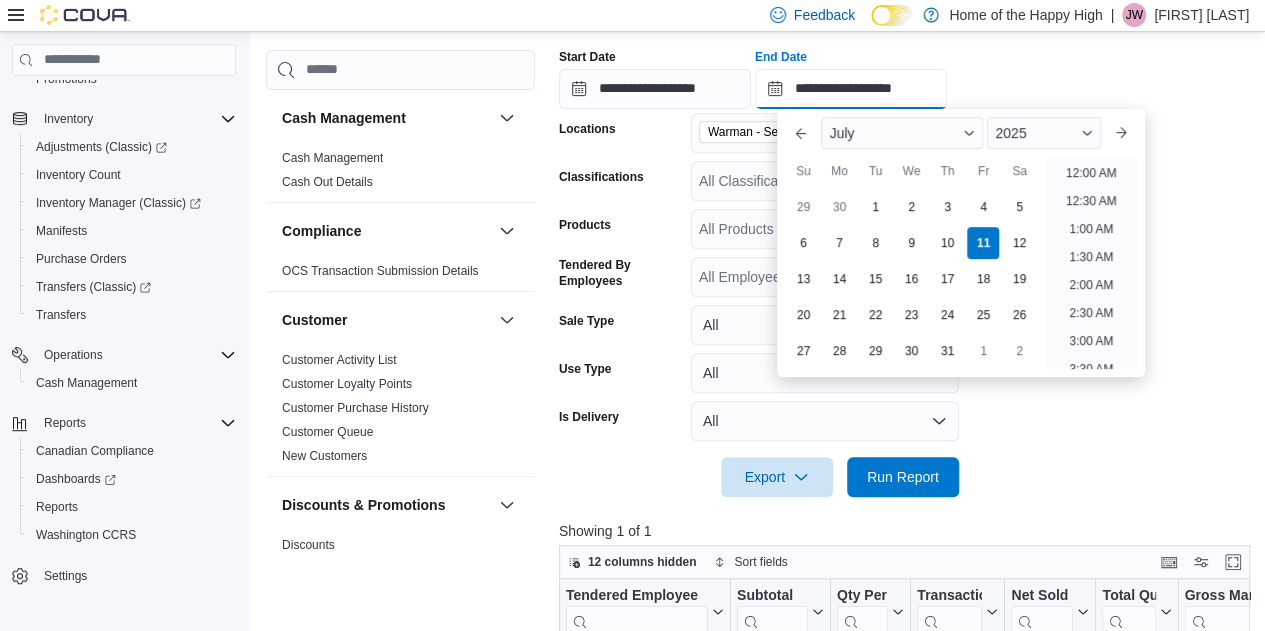 scroll, scrollTop: 734, scrollLeft: 0, axis: vertical 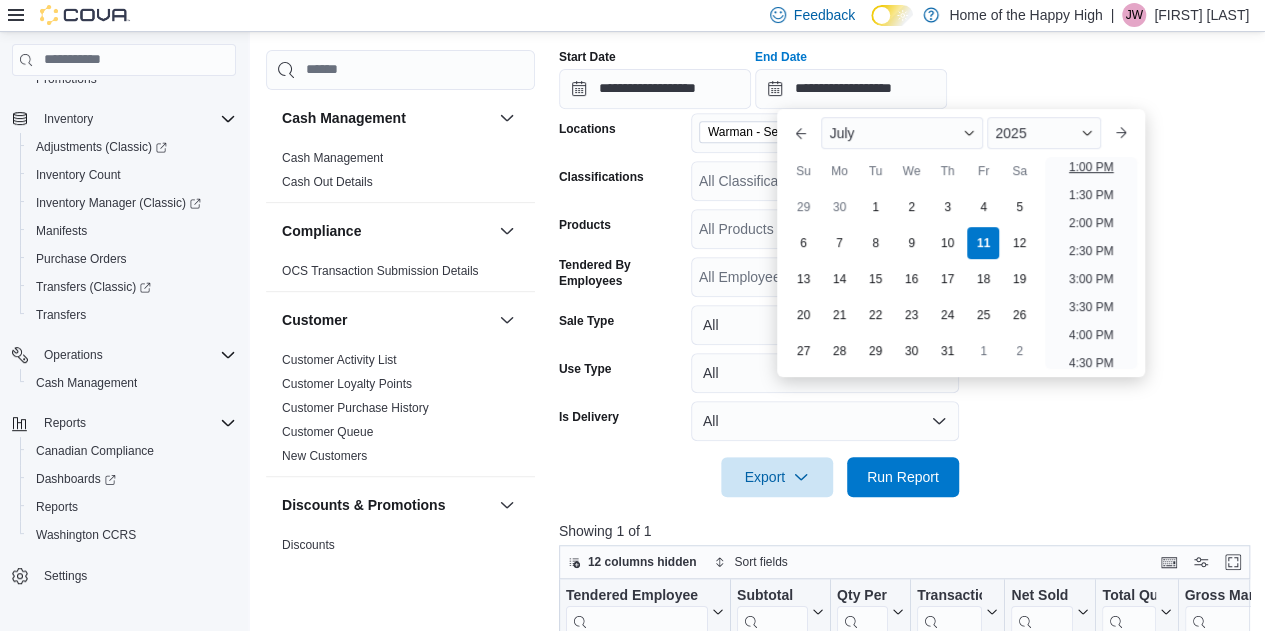 click on "1:00 PM" at bounding box center (1091, 167) 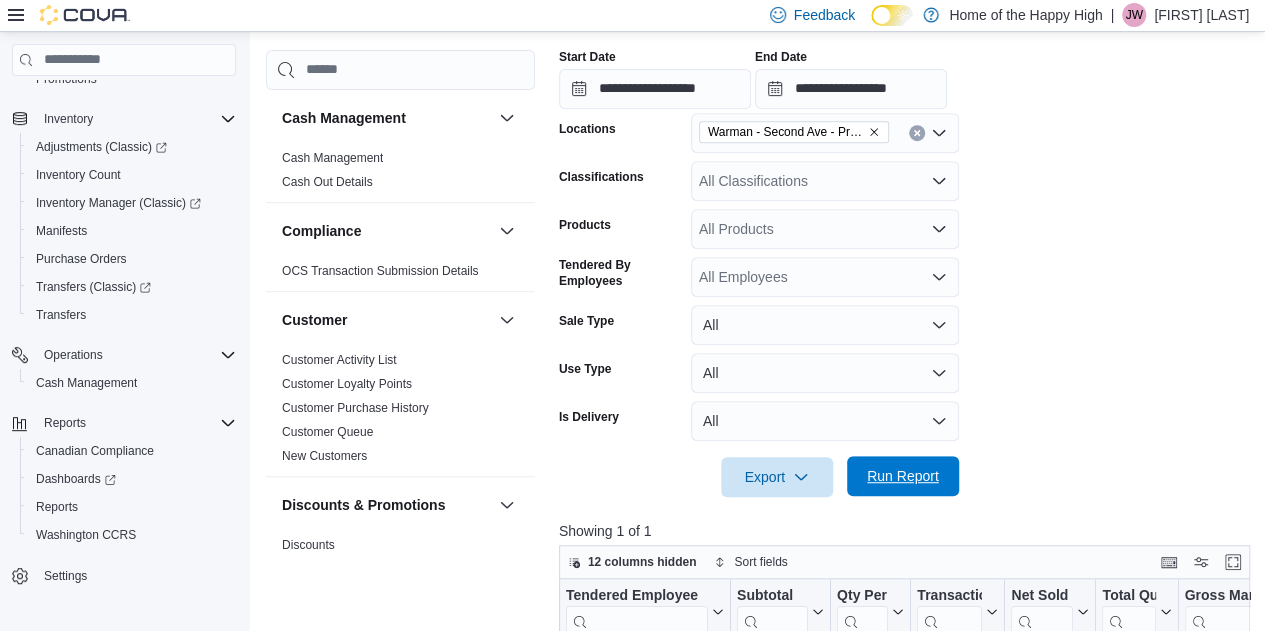 click on "Run Report" at bounding box center (903, 476) 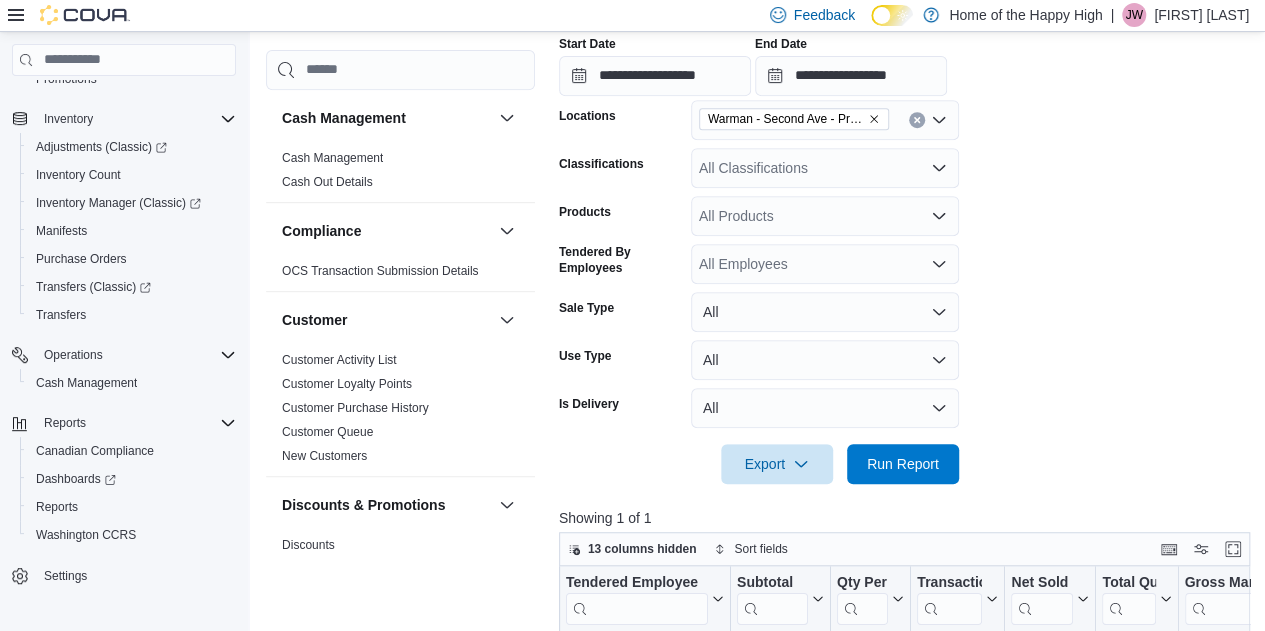 scroll, scrollTop: 385, scrollLeft: 0, axis: vertical 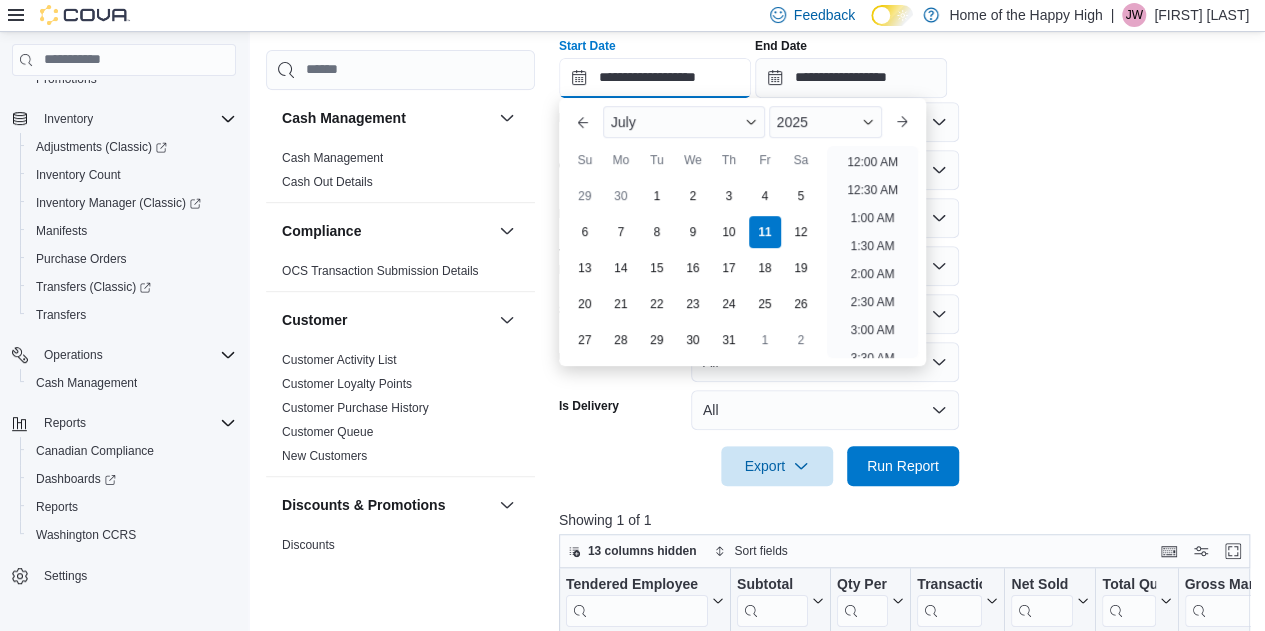 click on "**********" at bounding box center (655, 78) 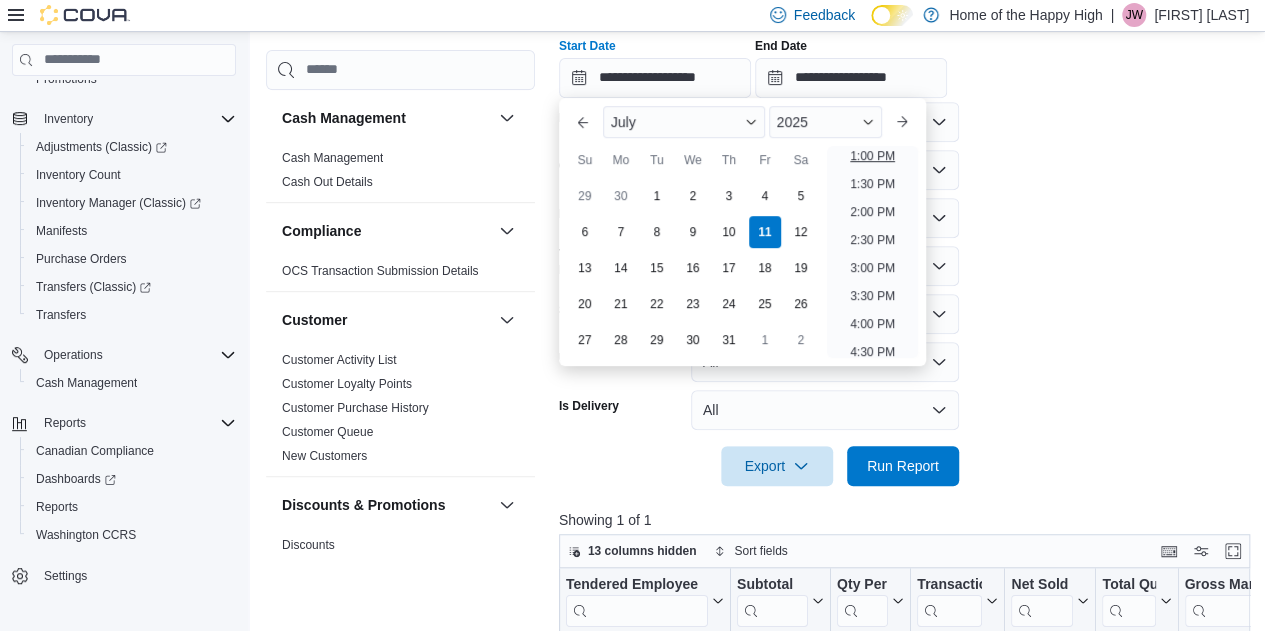 click on "1:00 PM" at bounding box center (872, 156) 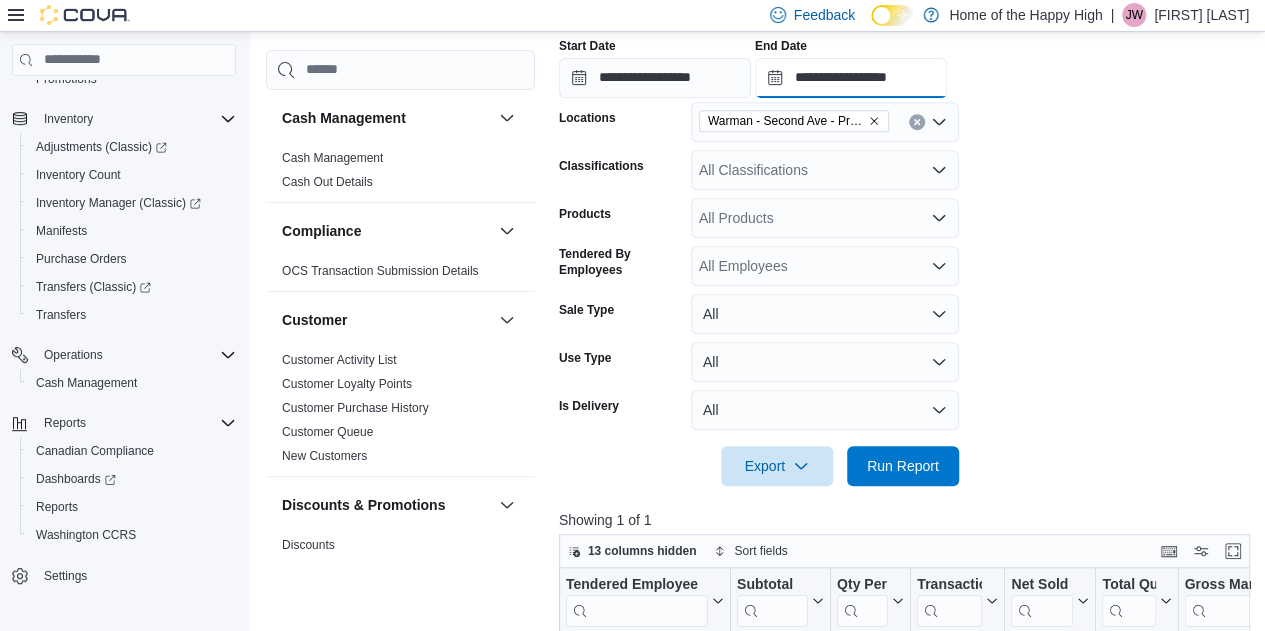 click on "**********" at bounding box center (851, 78) 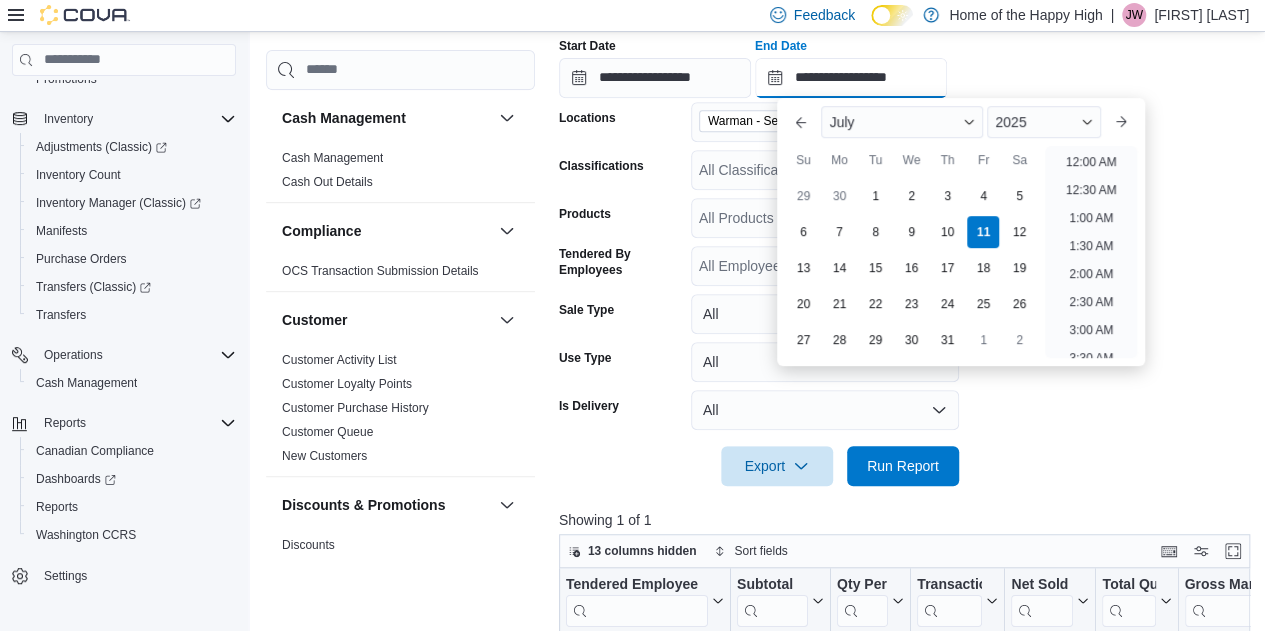 scroll, scrollTop: 790, scrollLeft: 0, axis: vertical 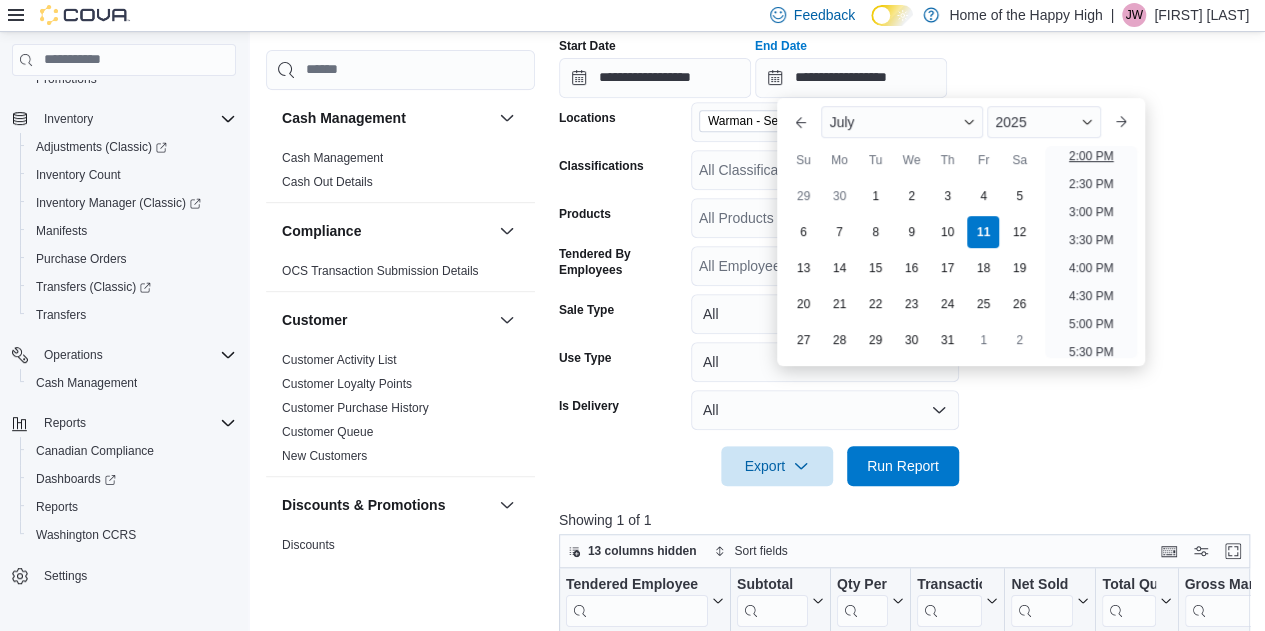 click on "2:00 PM" at bounding box center [1091, 156] 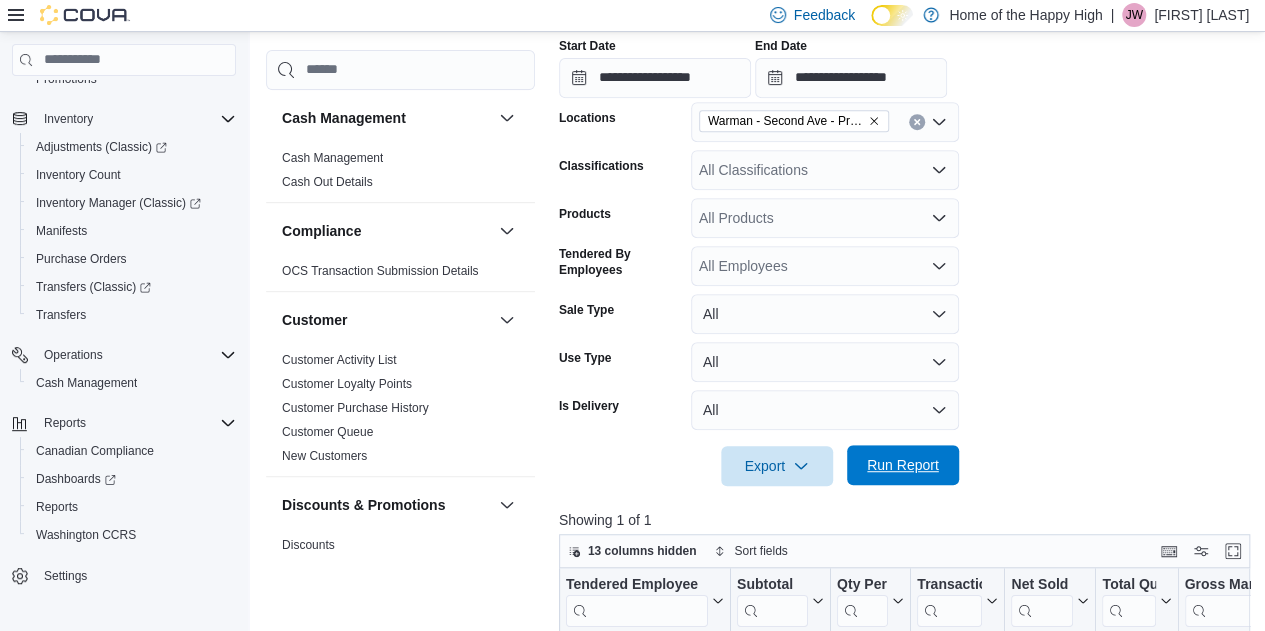 click on "Run Report" at bounding box center [903, 465] 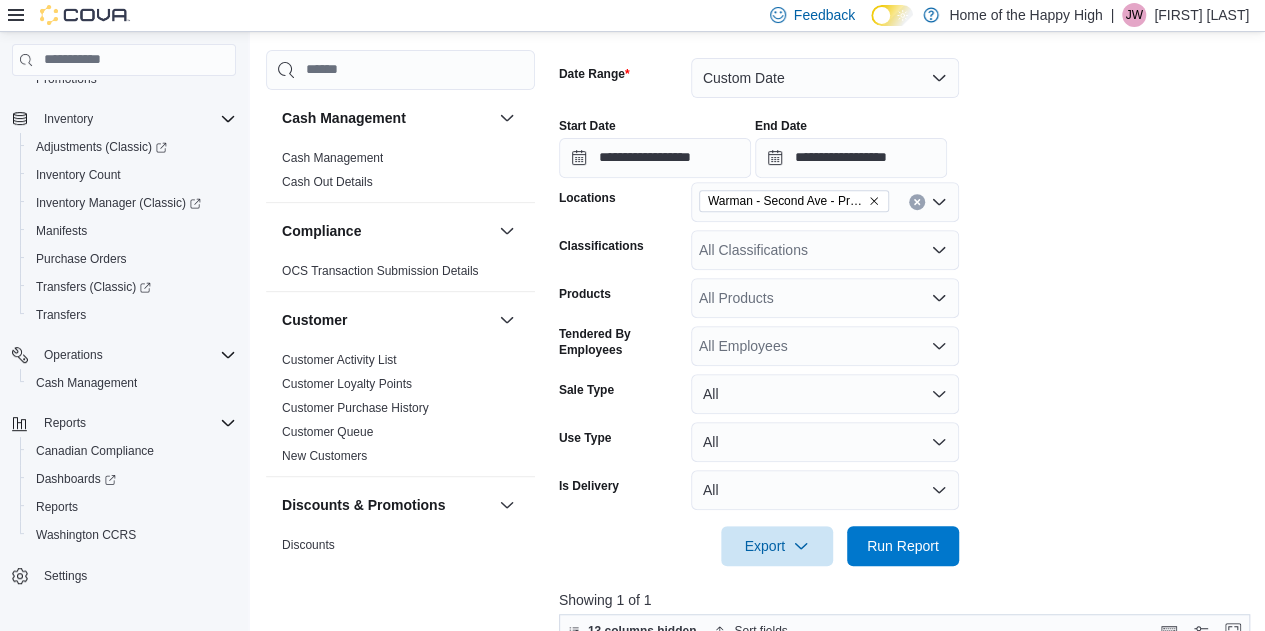 scroll, scrollTop: 297, scrollLeft: 0, axis: vertical 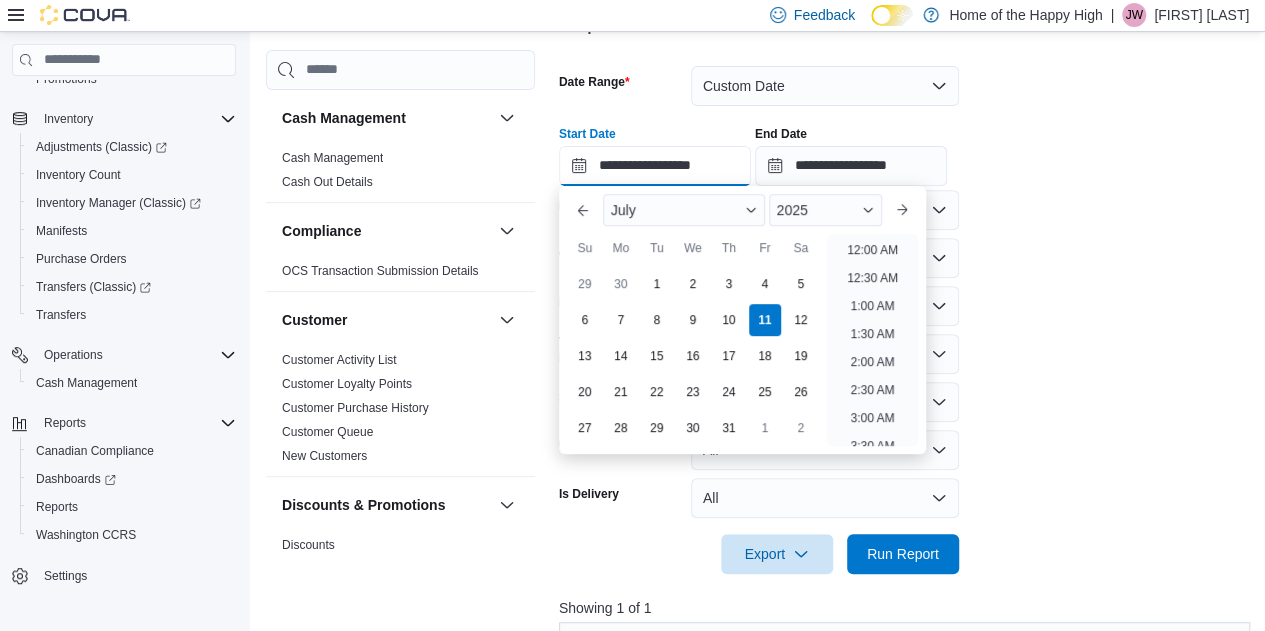 click on "**********" at bounding box center [655, 166] 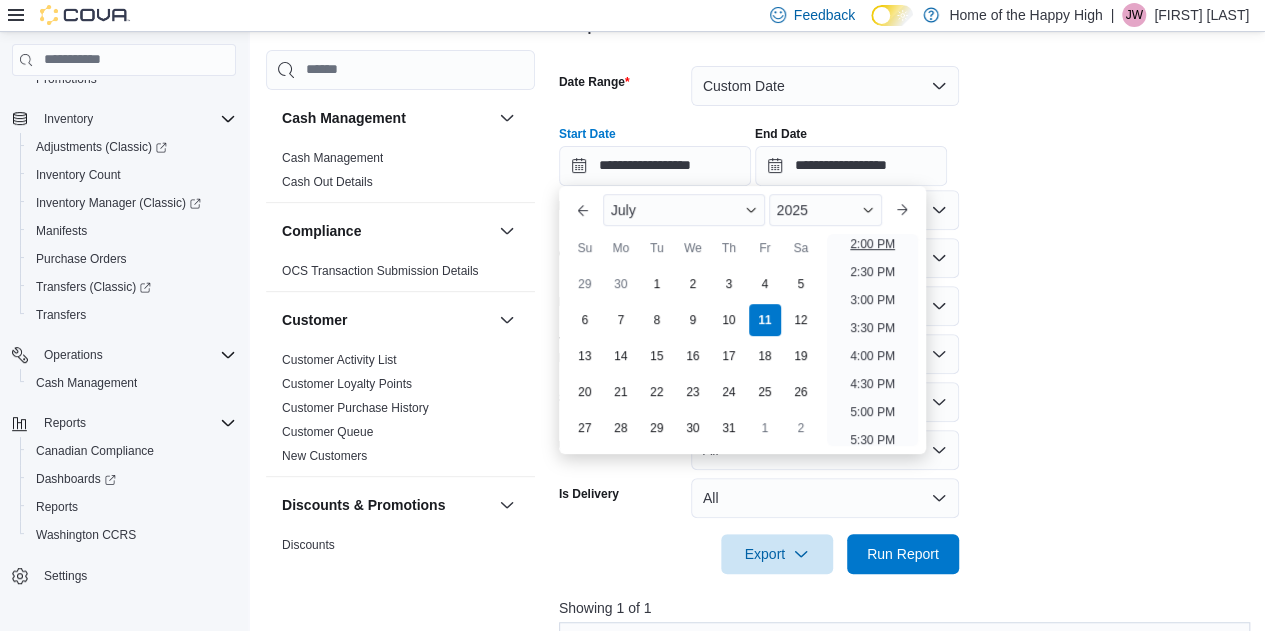click on "2:00 PM" at bounding box center (872, 244) 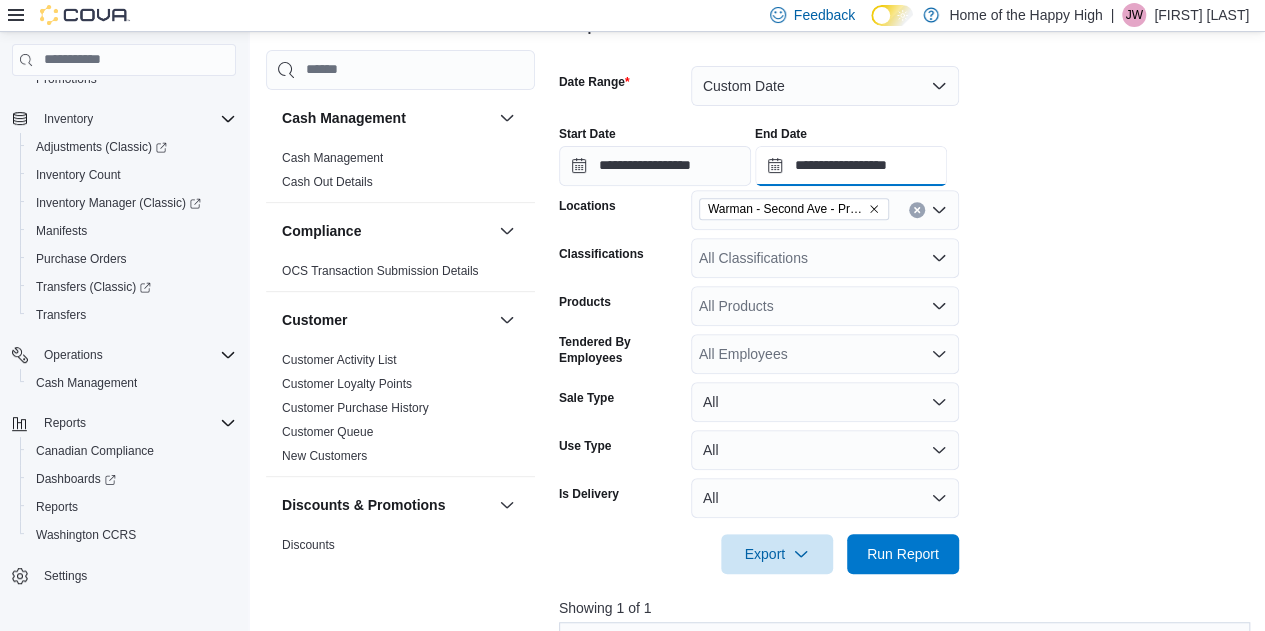 click on "**********" at bounding box center [851, 166] 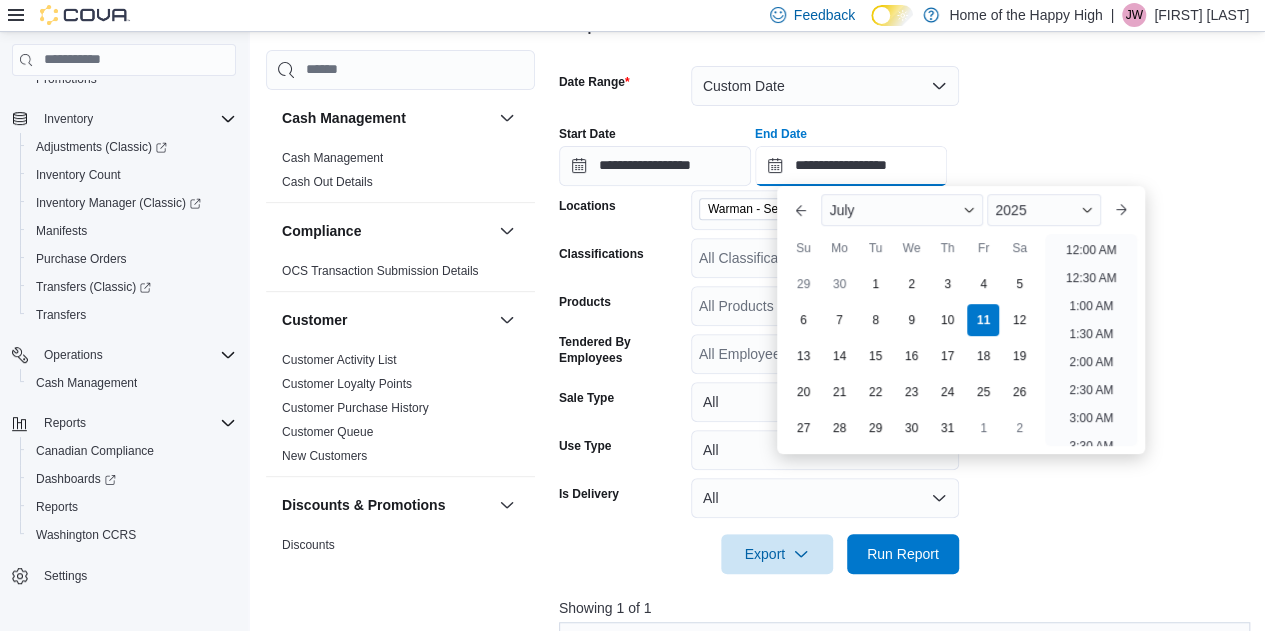 scroll, scrollTop: 846, scrollLeft: 0, axis: vertical 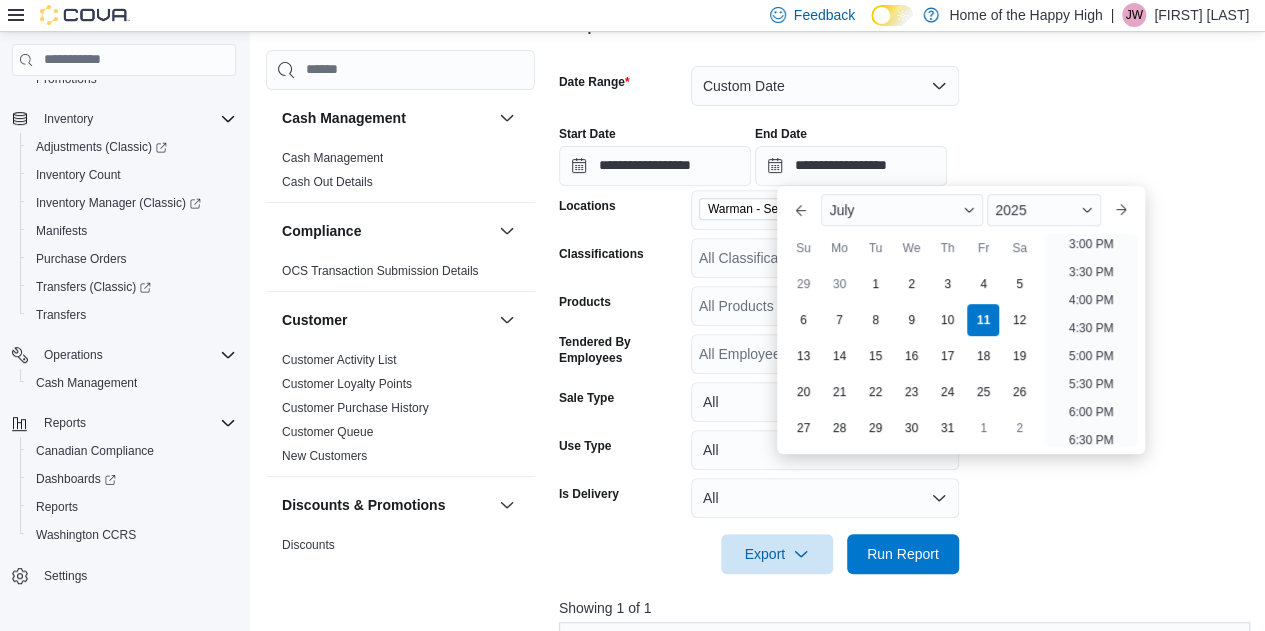 click on "July 2025" at bounding box center [960, 210] 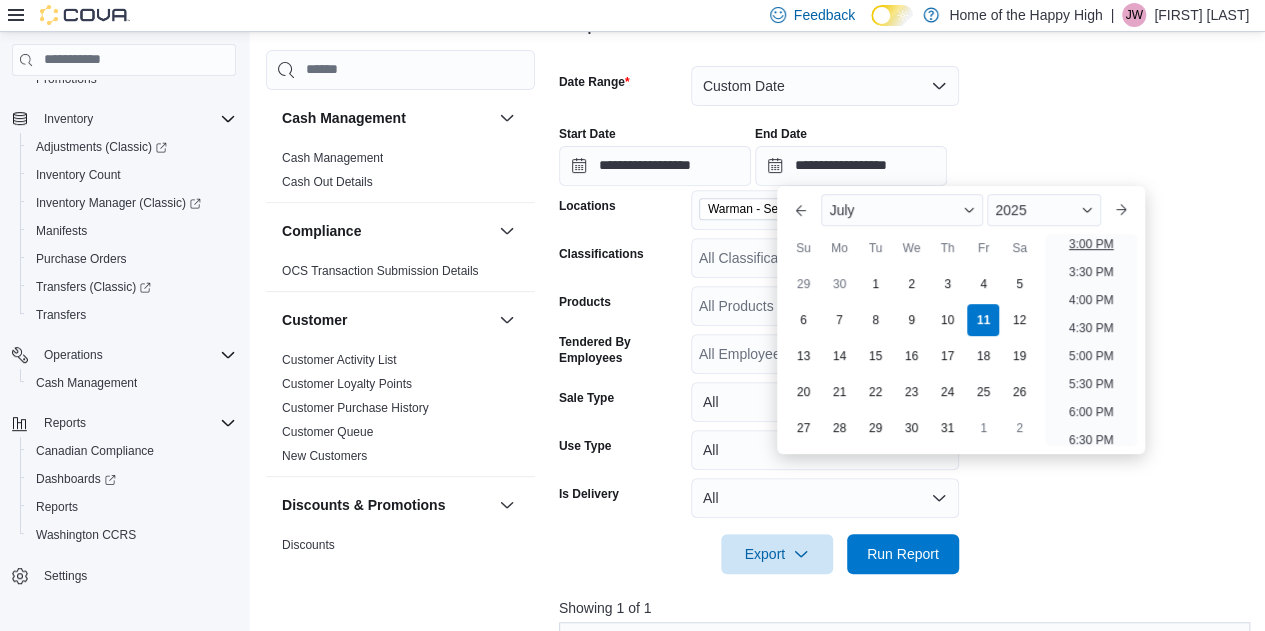 click on "3:00 PM" at bounding box center (1091, 244) 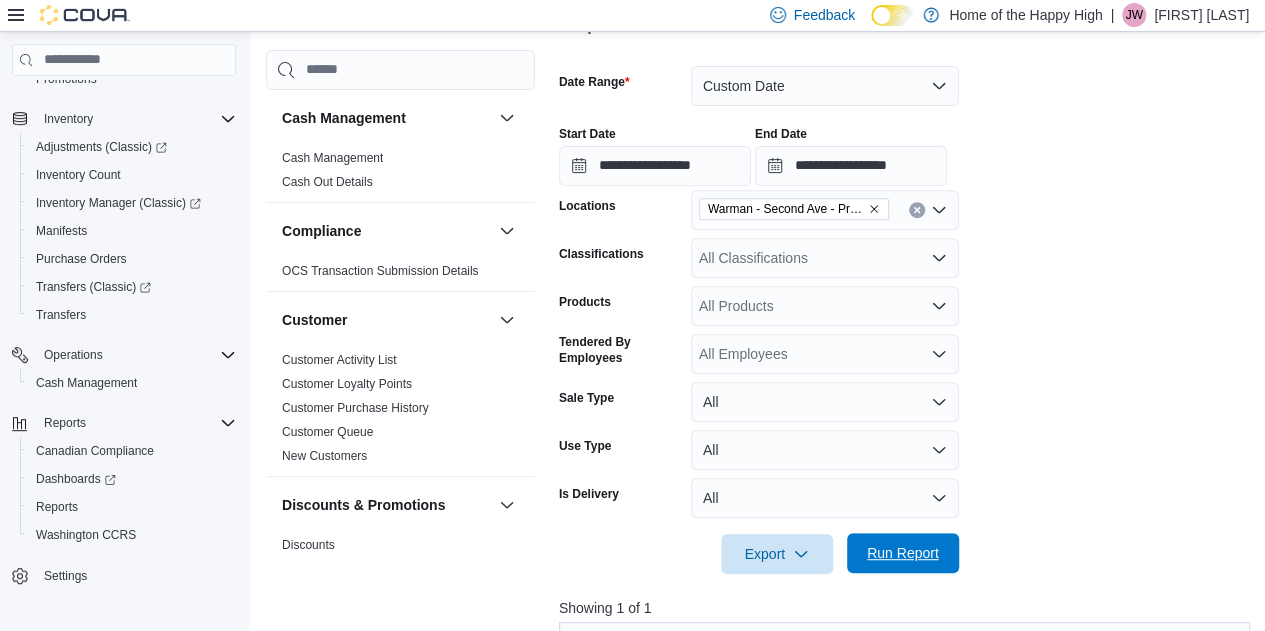 click on "Run Report" at bounding box center (903, 553) 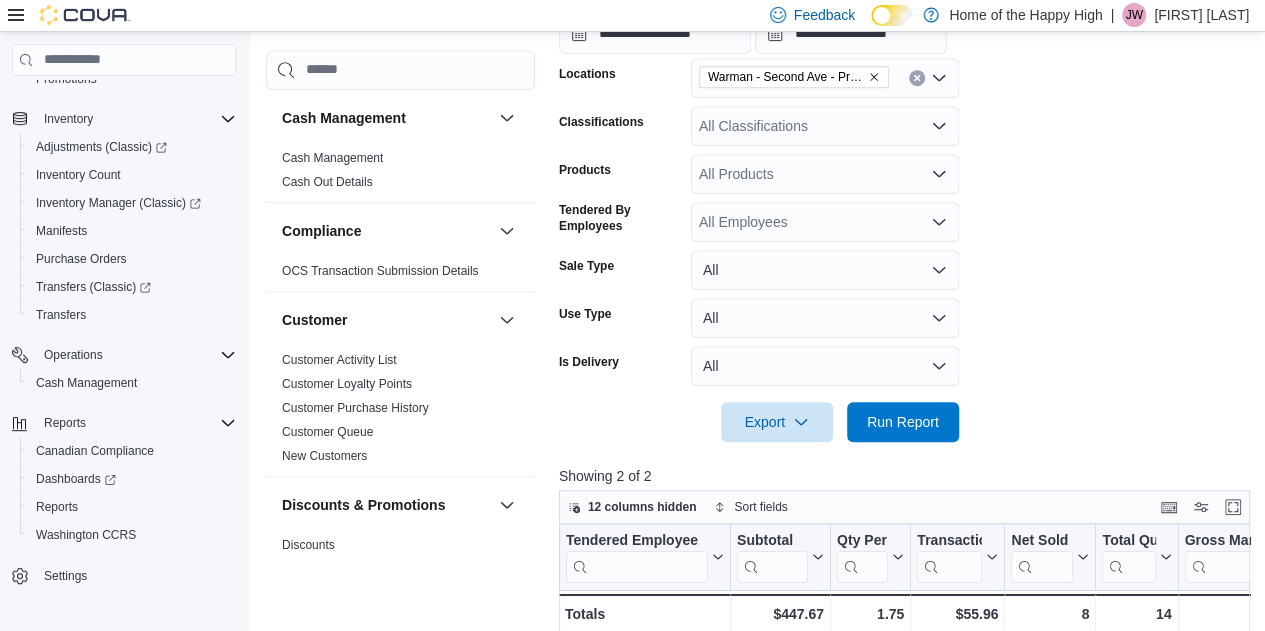 scroll, scrollTop: 428, scrollLeft: 0, axis: vertical 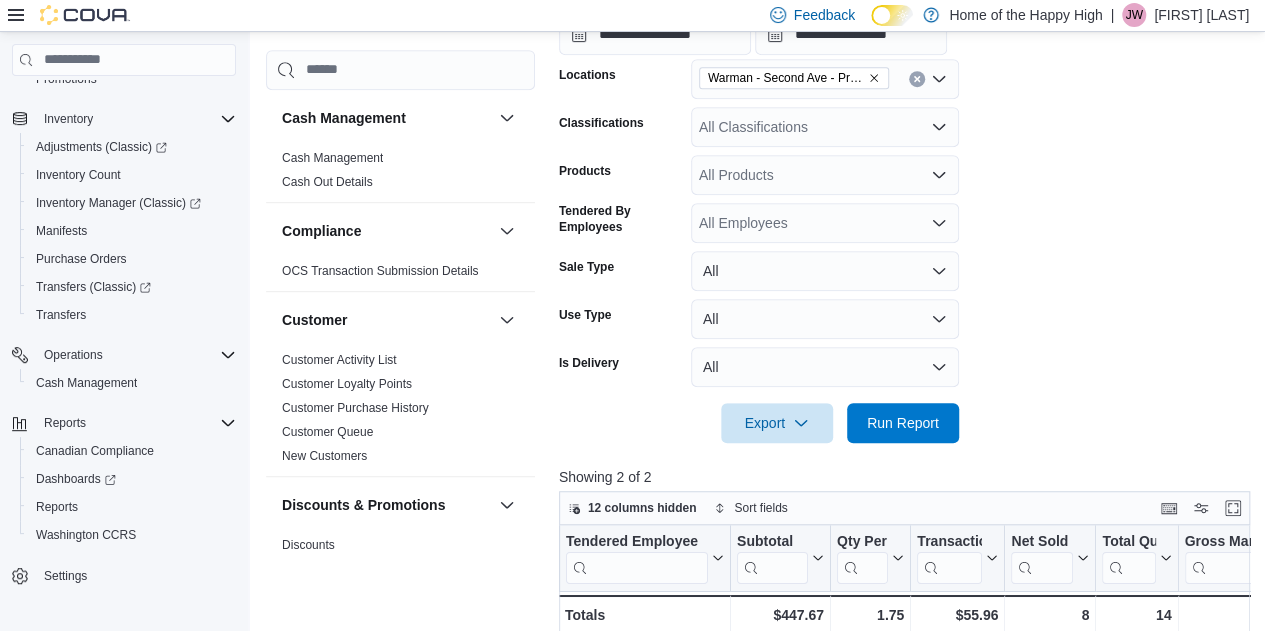 click at bounding box center [908, 57] 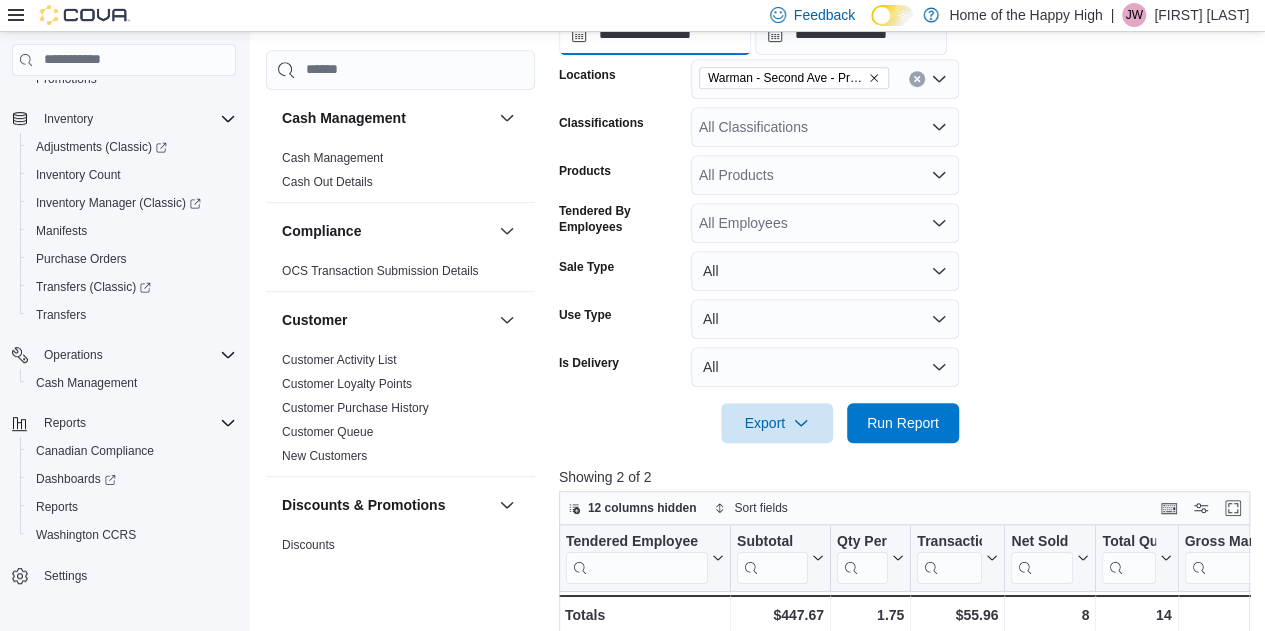 click on "**********" at bounding box center (655, 35) 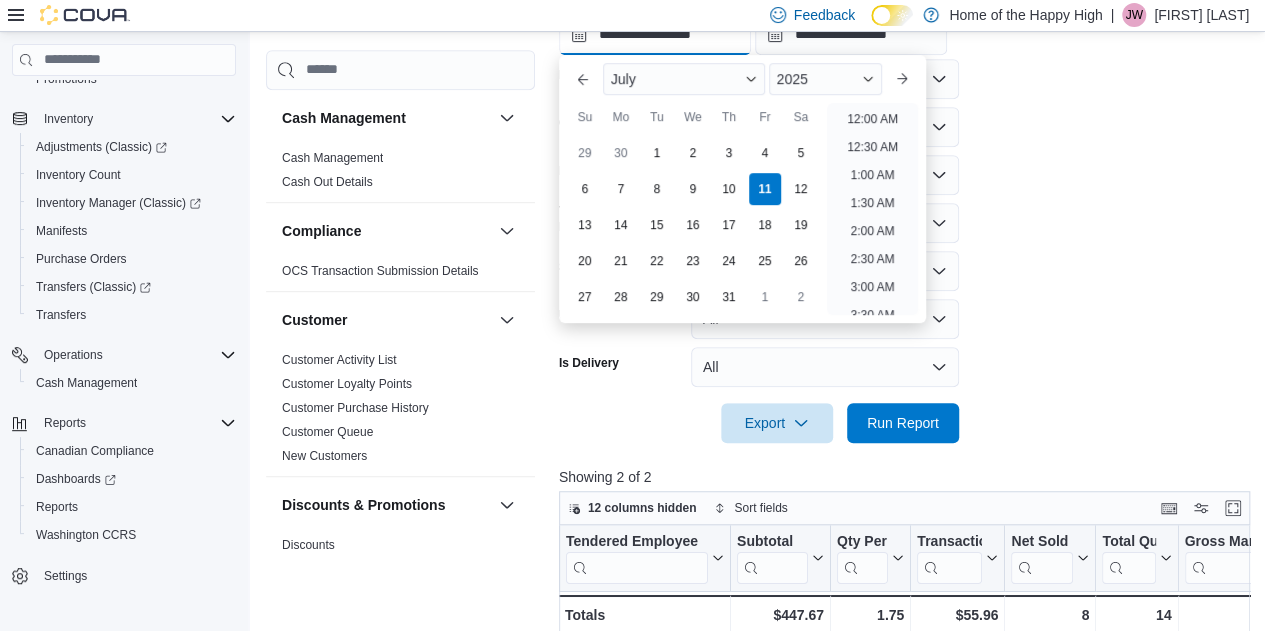 scroll, scrollTop: 846, scrollLeft: 0, axis: vertical 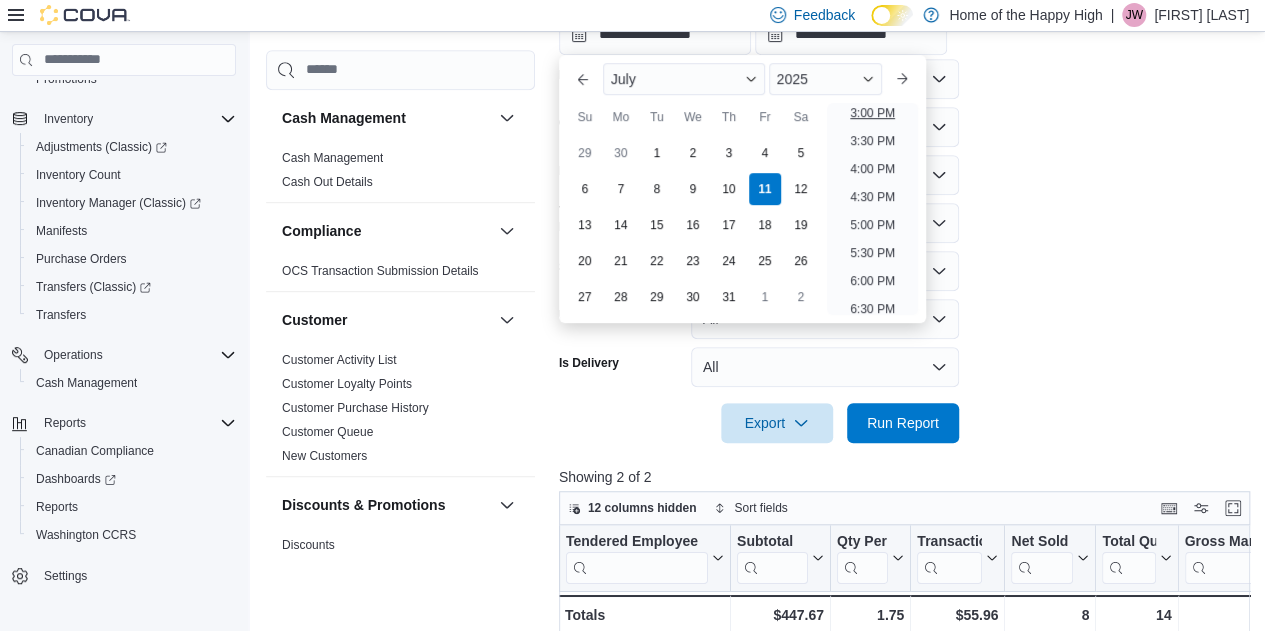click on "3:00 PM" at bounding box center (872, 113) 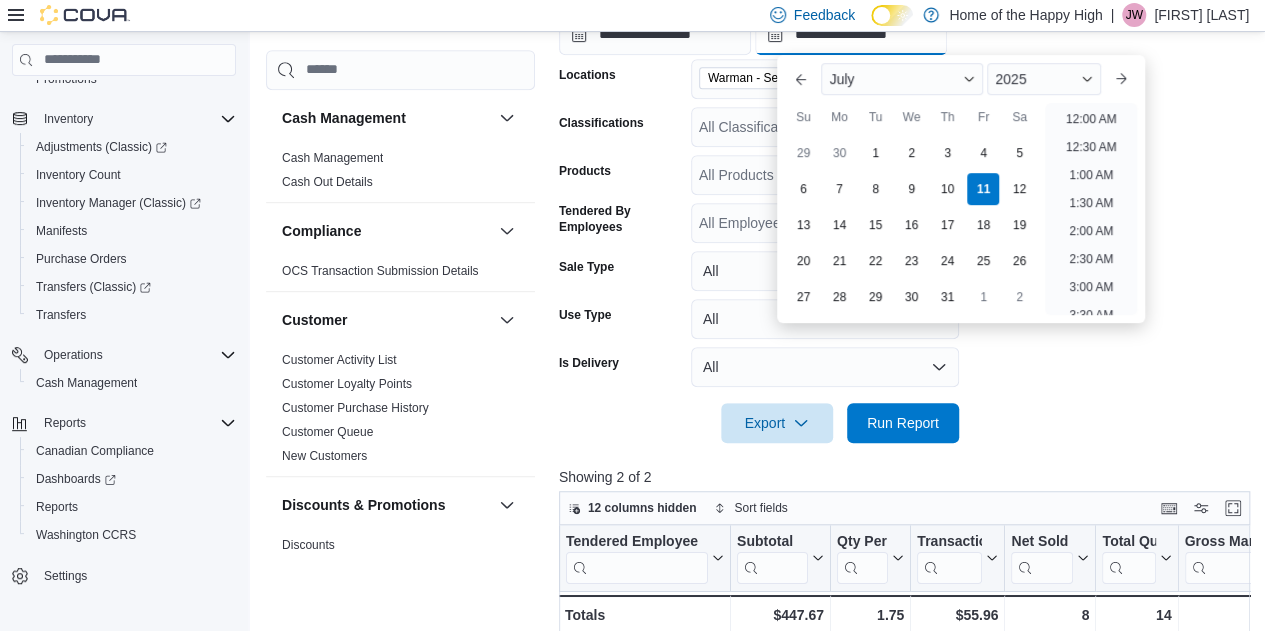 click on "**********" at bounding box center [851, 35] 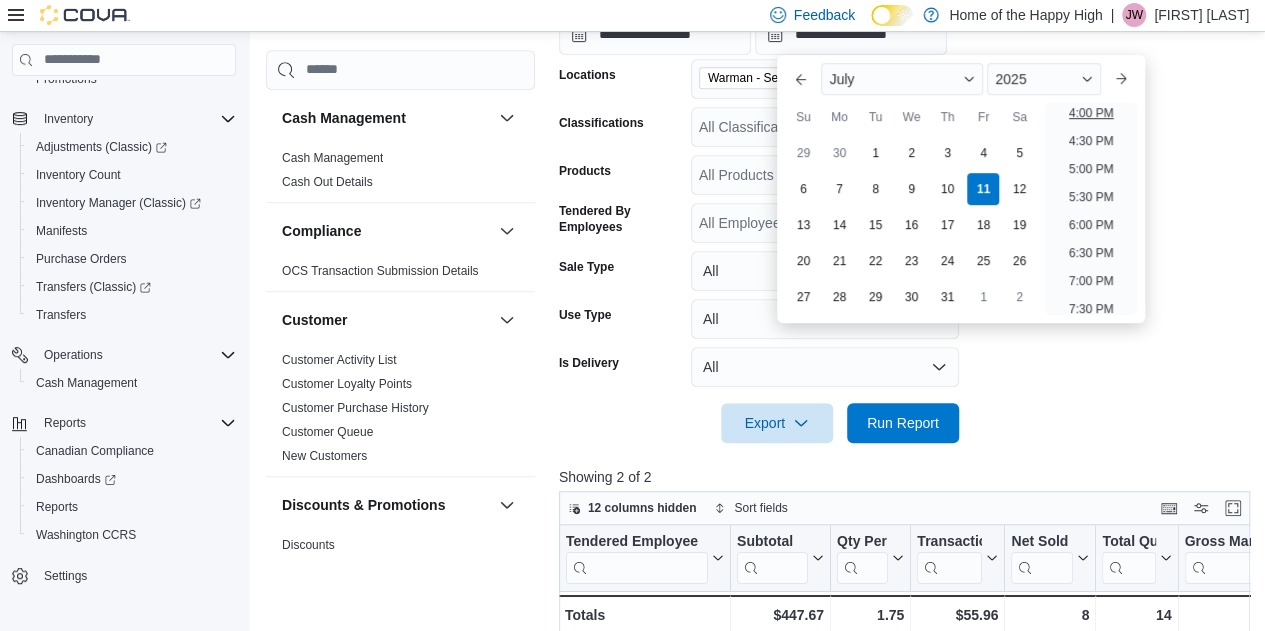 click on "4:00 PM" at bounding box center (1091, 113) 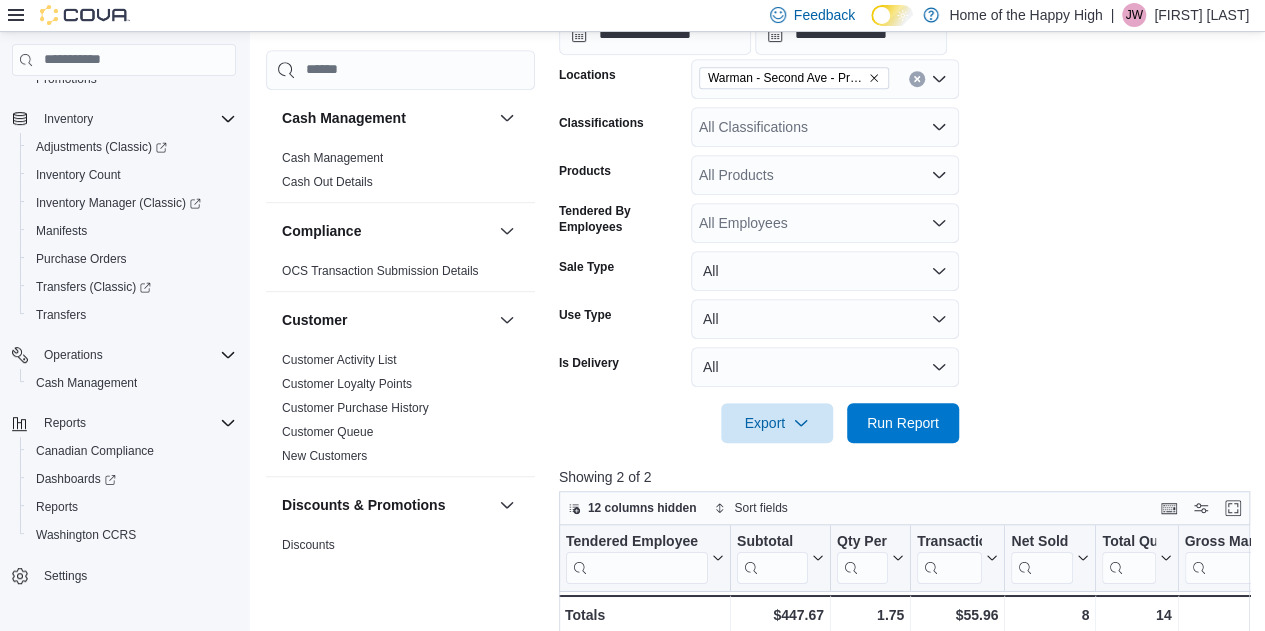 type on "**********" 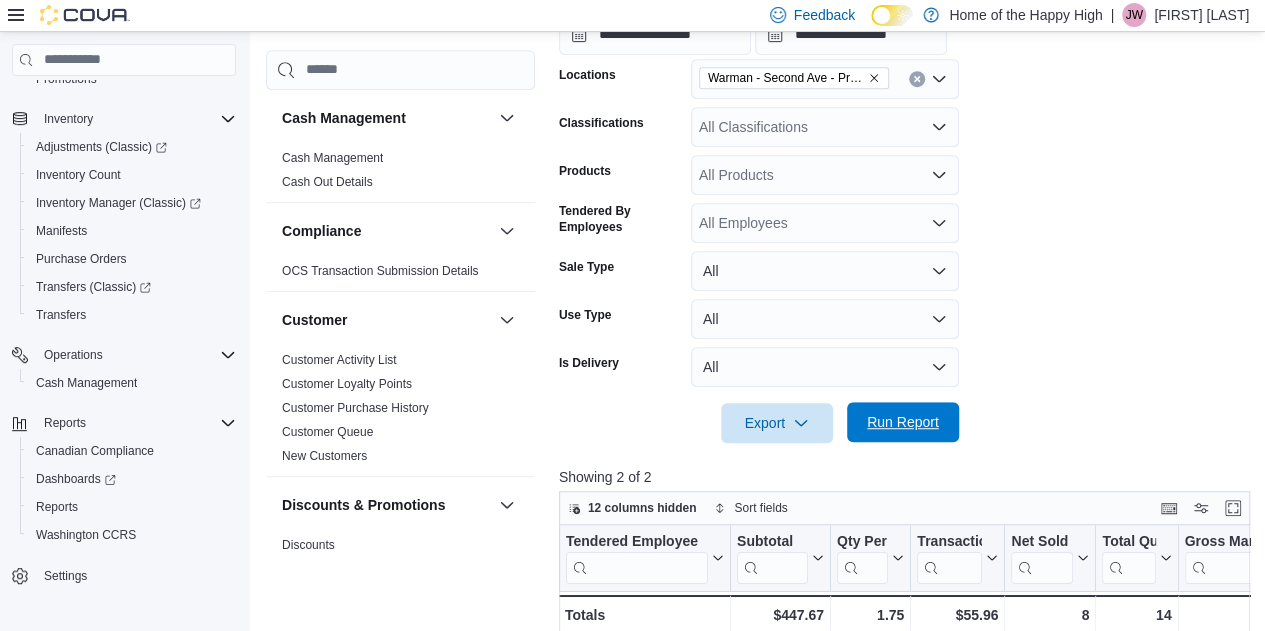 click on "Run Report" at bounding box center (903, 422) 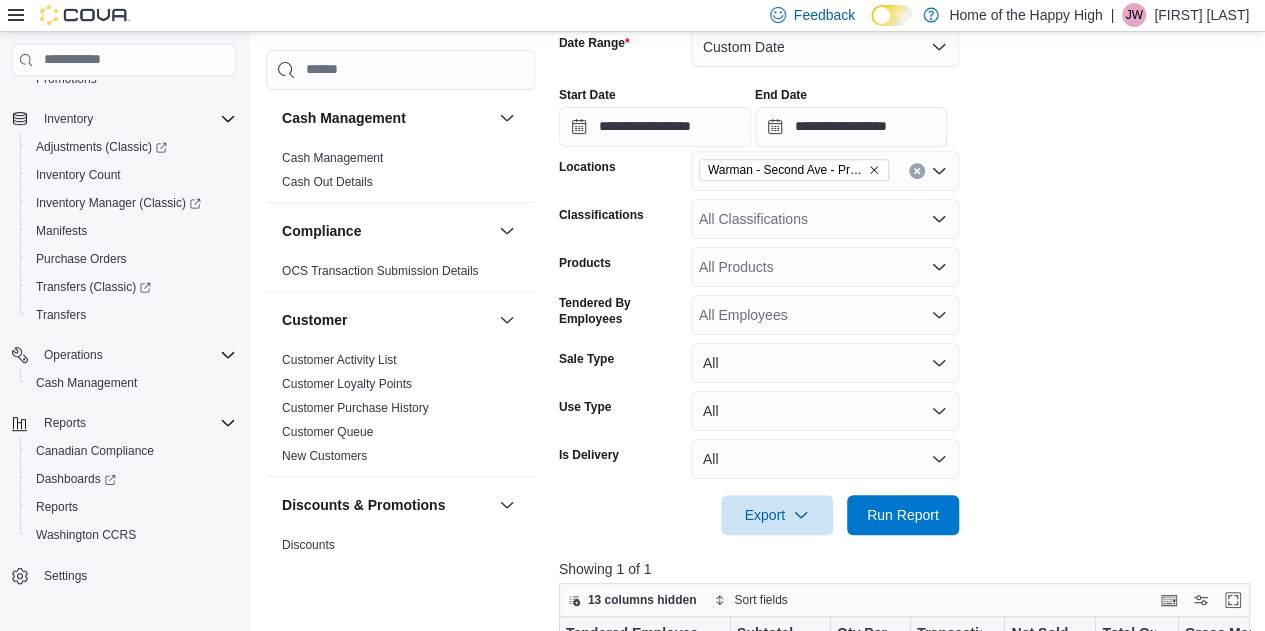 scroll, scrollTop: 335, scrollLeft: 0, axis: vertical 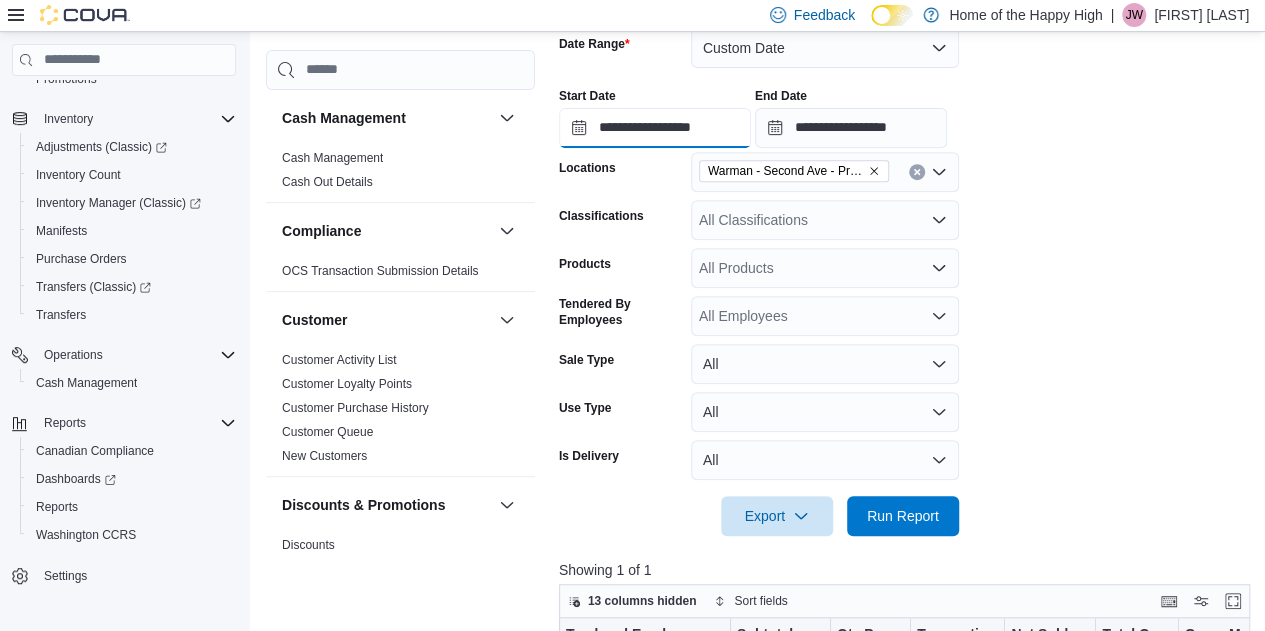 click on "**********" at bounding box center (655, 128) 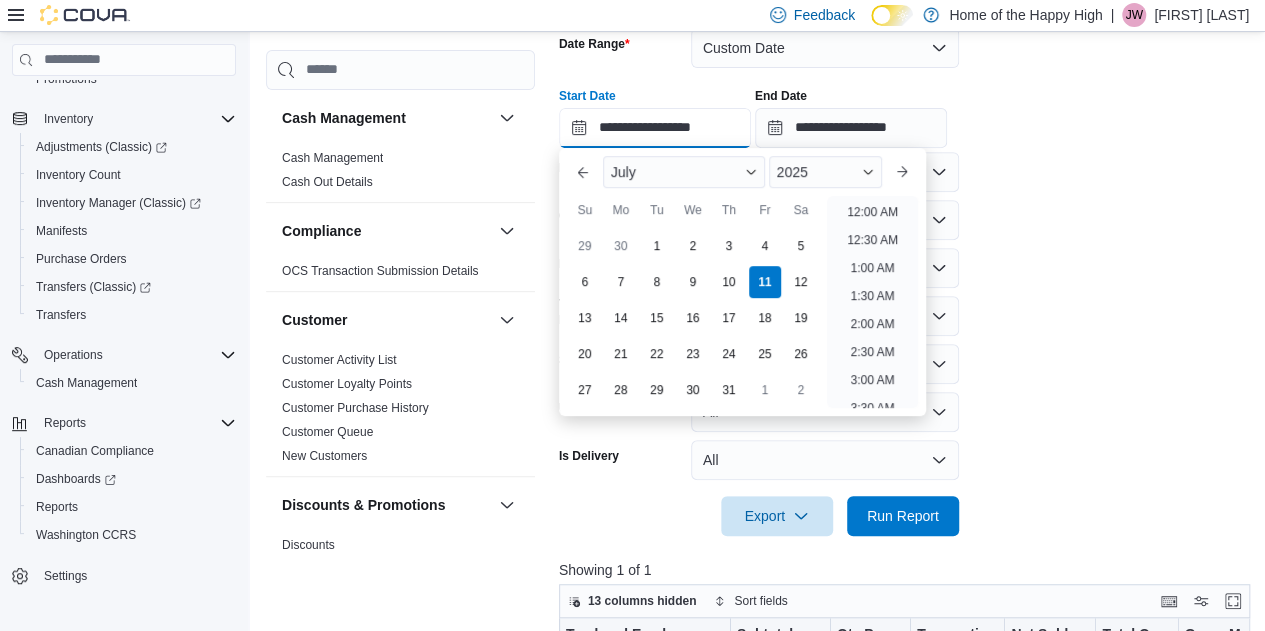 scroll, scrollTop: 902, scrollLeft: 0, axis: vertical 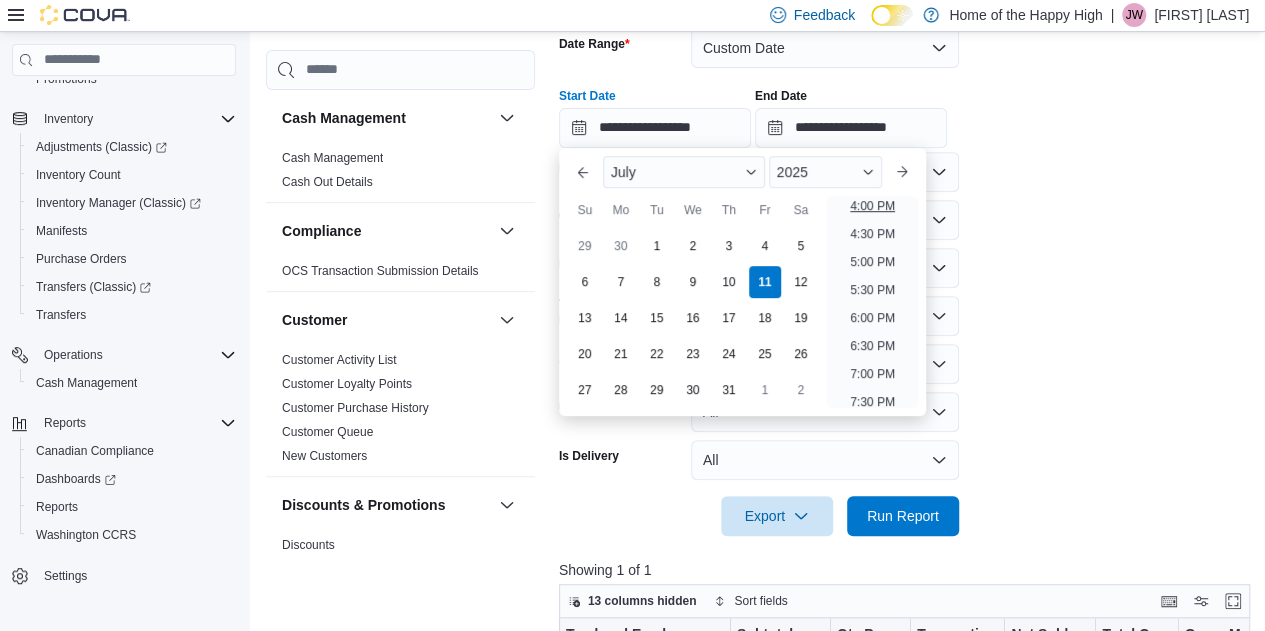 click on "4:00 PM" at bounding box center [872, 206] 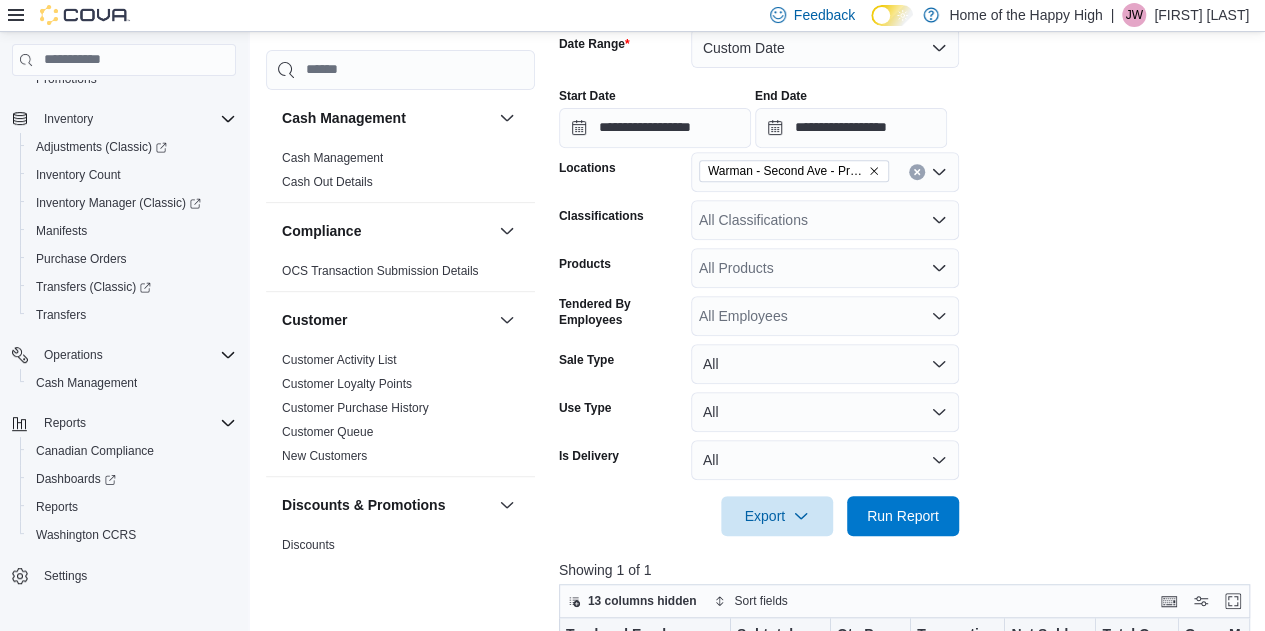 click on "**********" at bounding box center (851, 118) 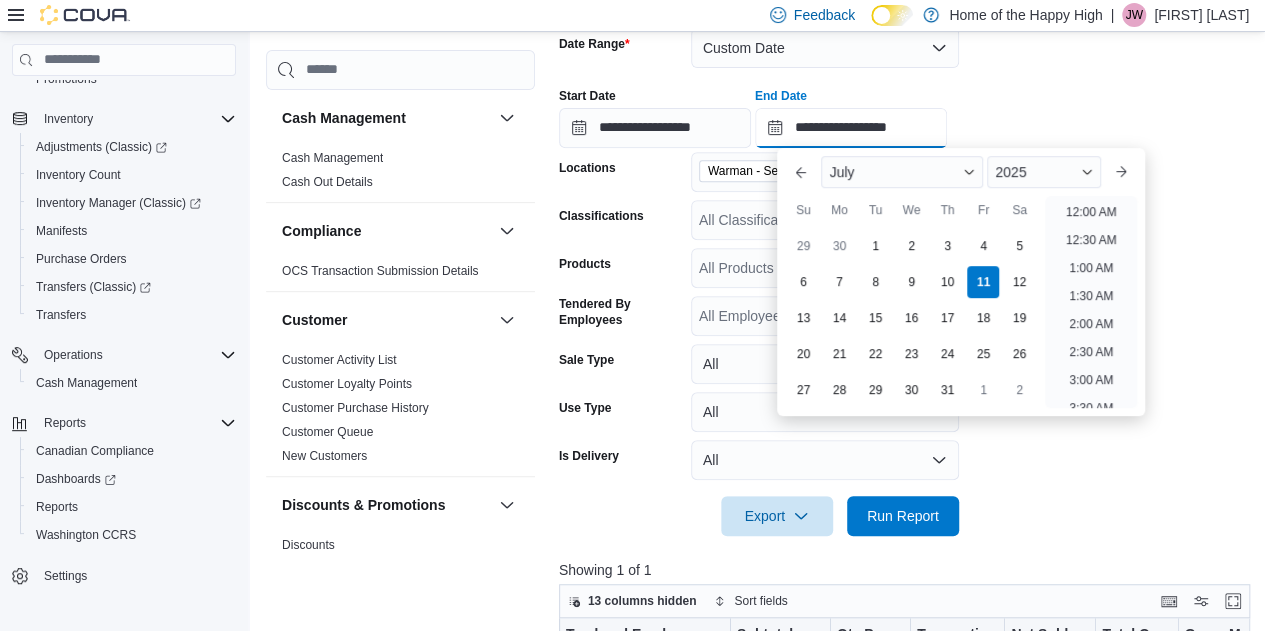 click on "**********" at bounding box center (851, 128) 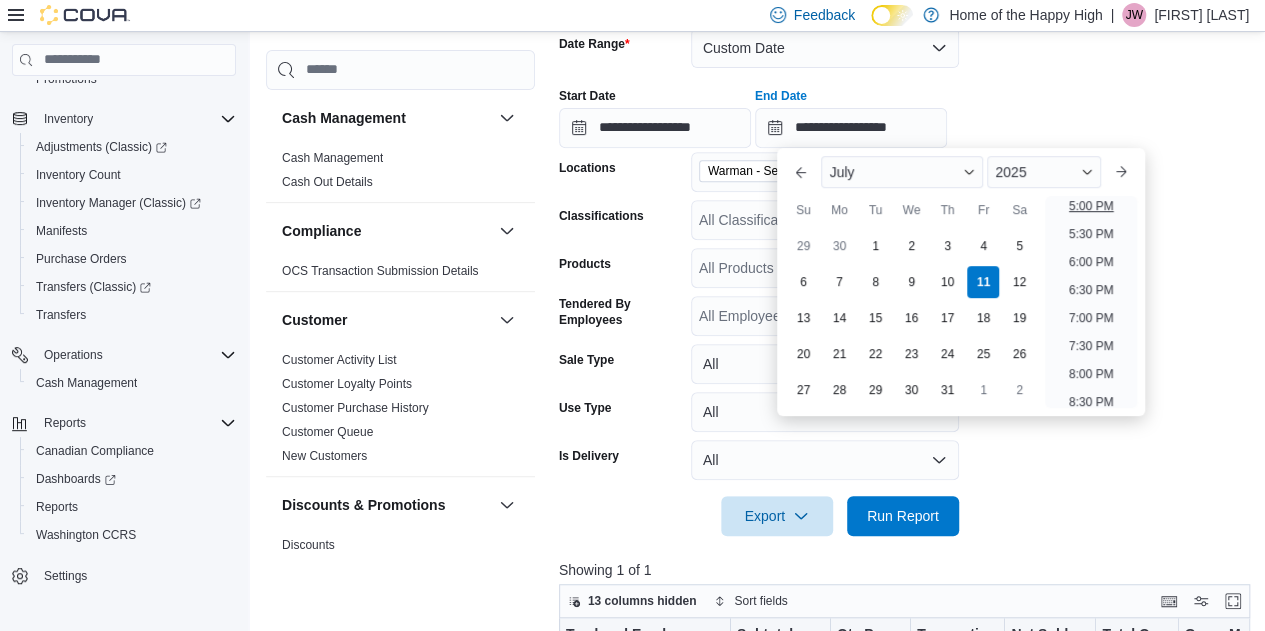 click on "5:00 PM" at bounding box center (1091, 206) 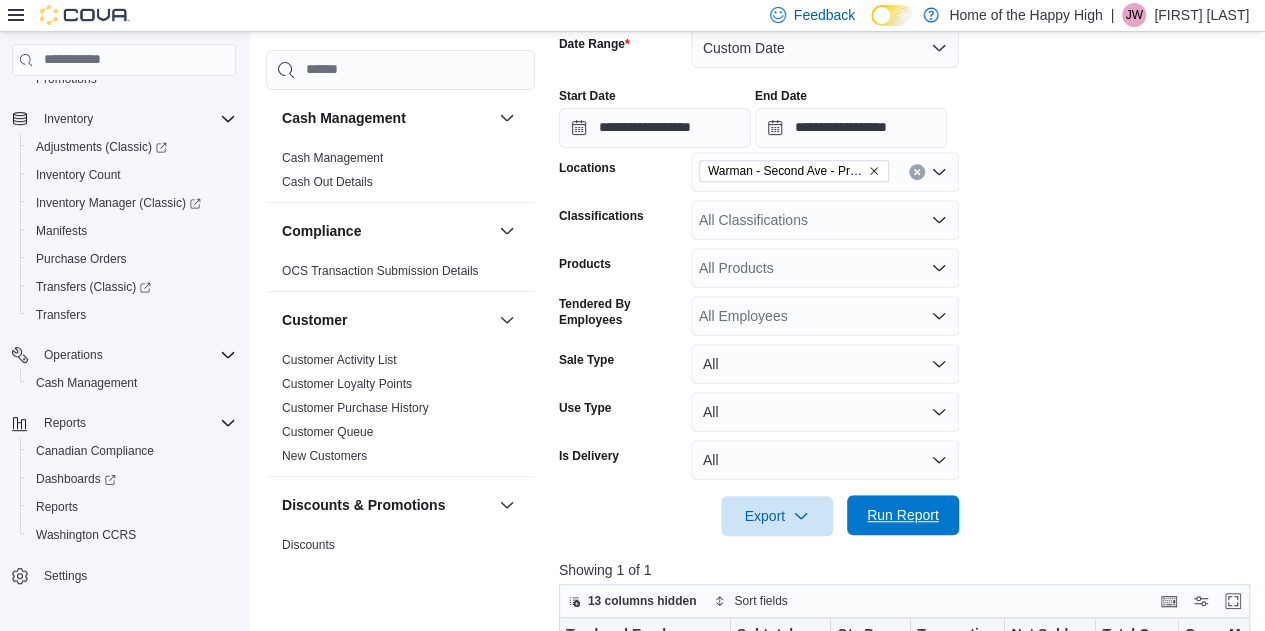 click on "Run Report" at bounding box center (903, 515) 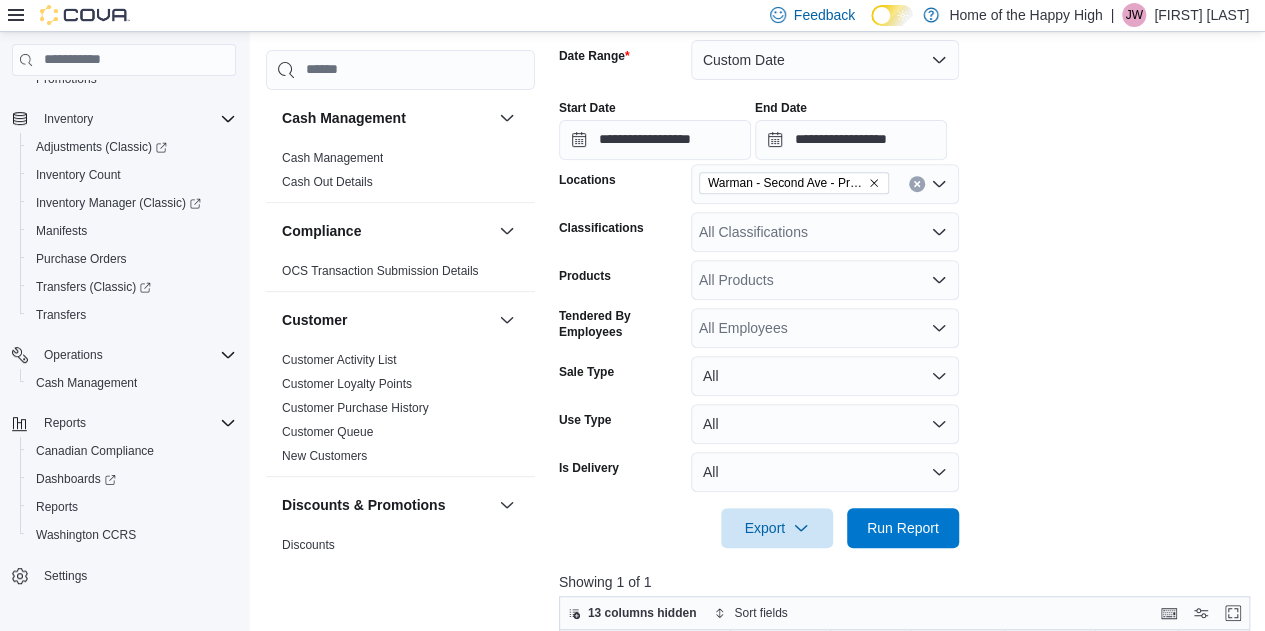 scroll, scrollTop: 313, scrollLeft: 0, axis: vertical 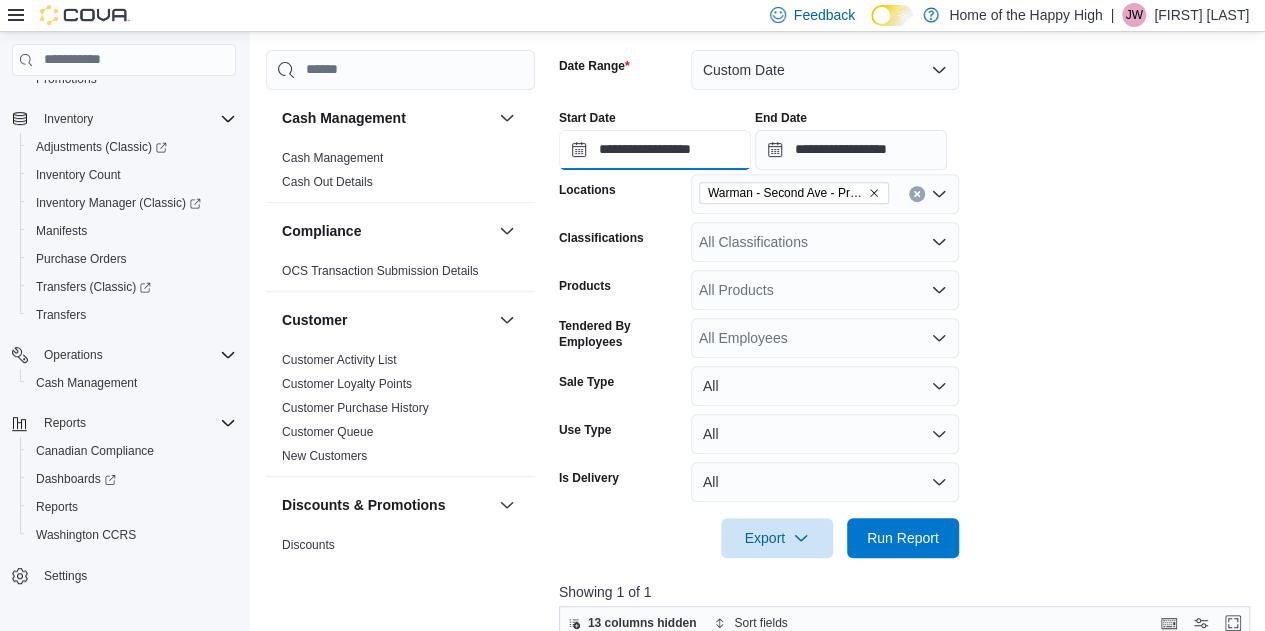 click on "**********" at bounding box center [655, 150] 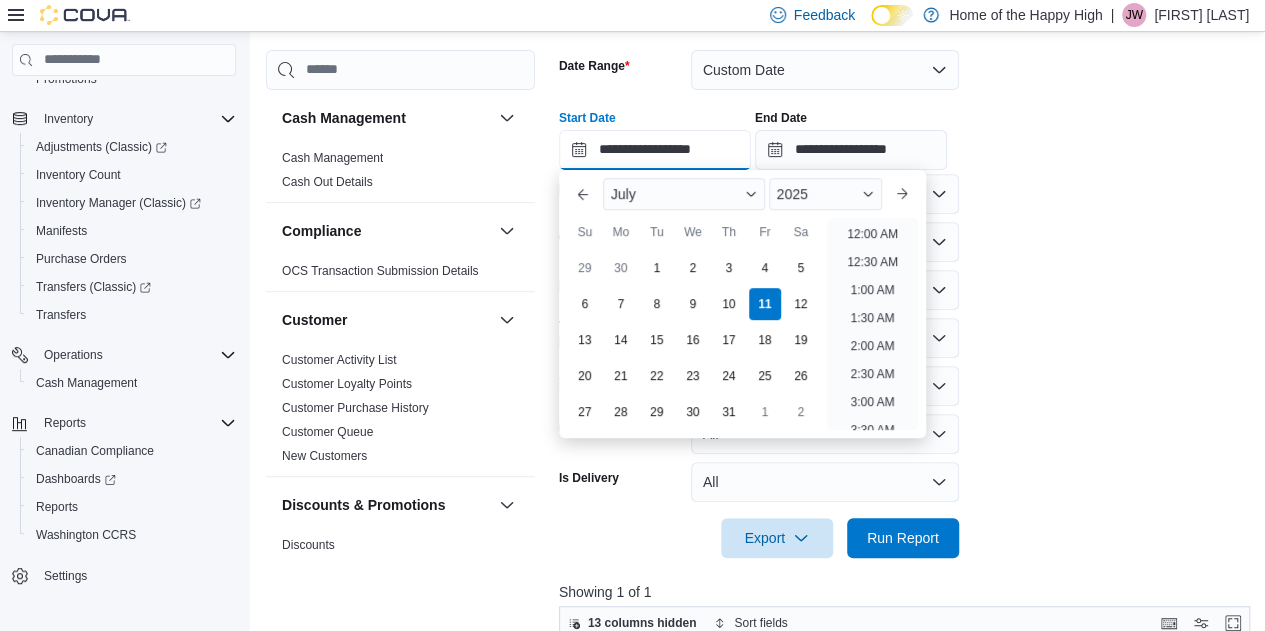 scroll, scrollTop: 958, scrollLeft: 0, axis: vertical 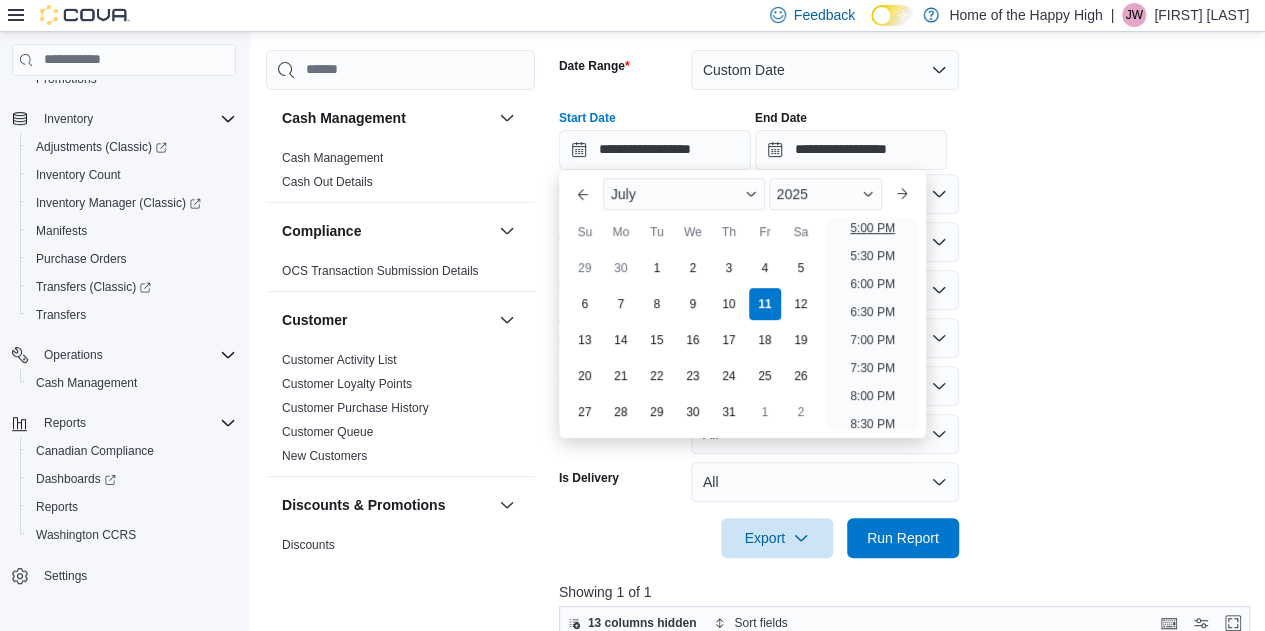 click on "5:00 PM" at bounding box center [872, 228] 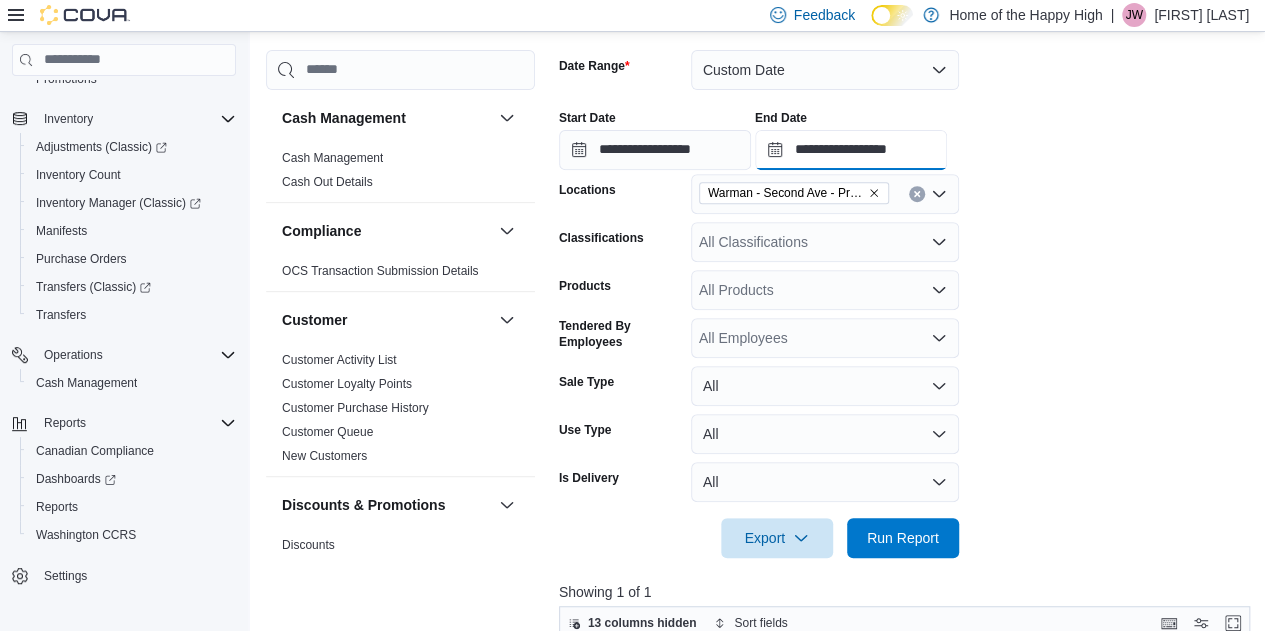 click on "**********" at bounding box center (851, 150) 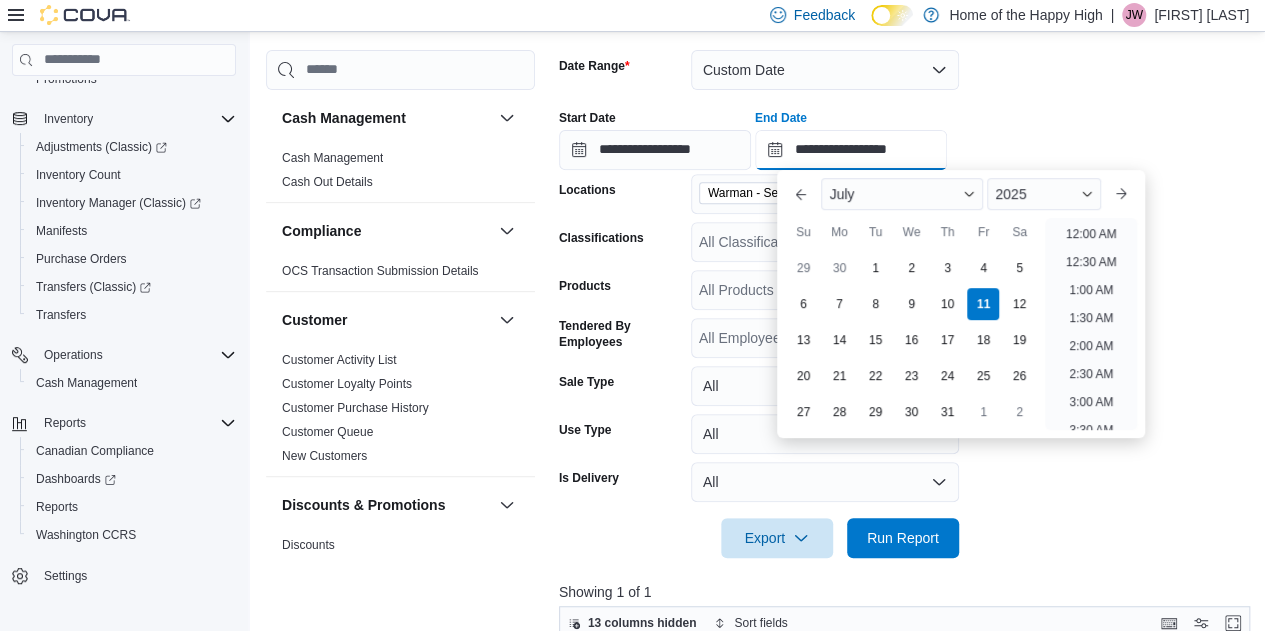 scroll, scrollTop: 1014, scrollLeft: 0, axis: vertical 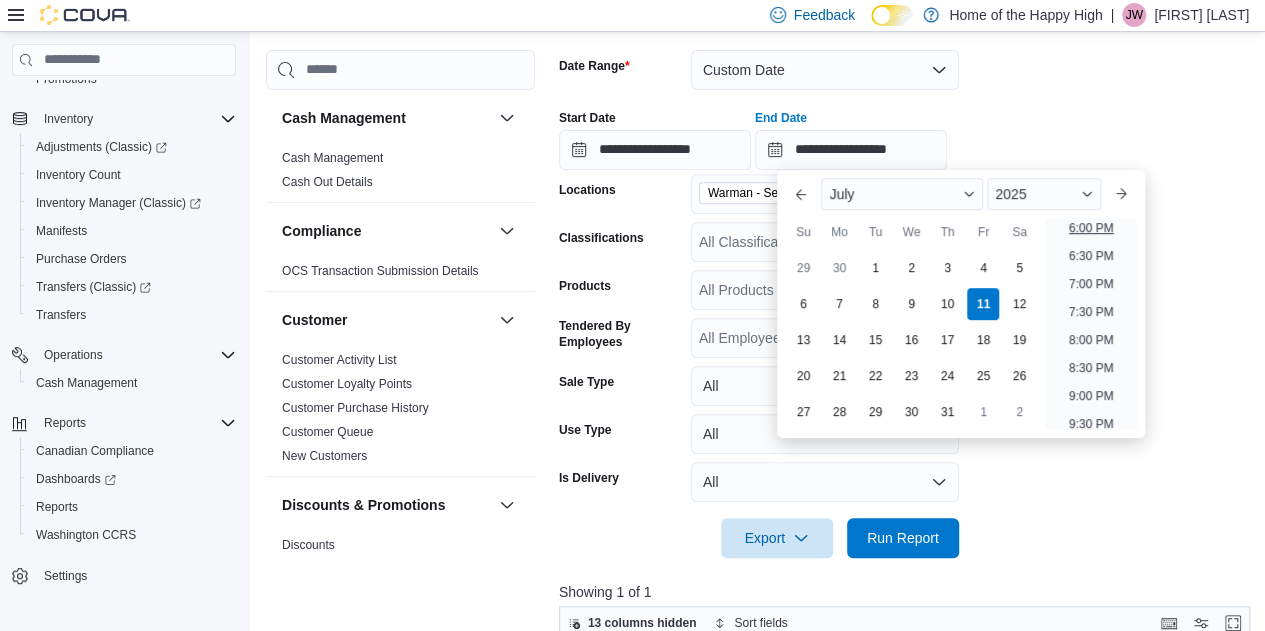 click on "6:00 PM" at bounding box center [1091, 228] 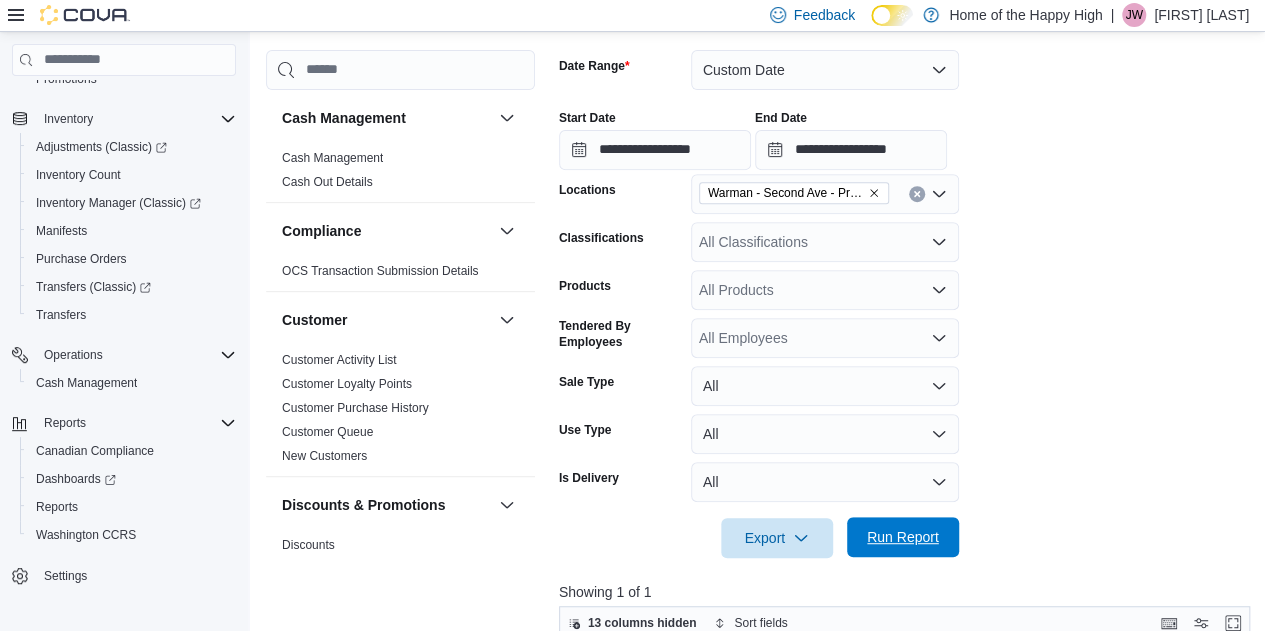 click on "Run Report" at bounding box center [903, 537] 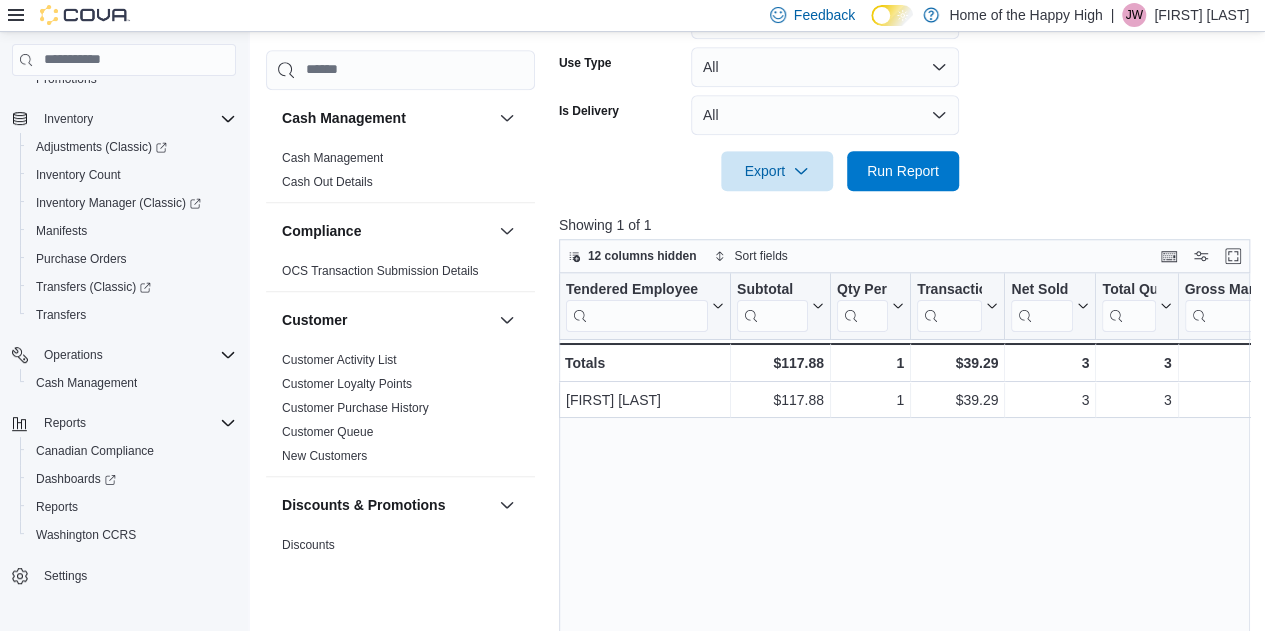 scroll, scrollTop: 681, scrollLeft: 0, axis: vertical 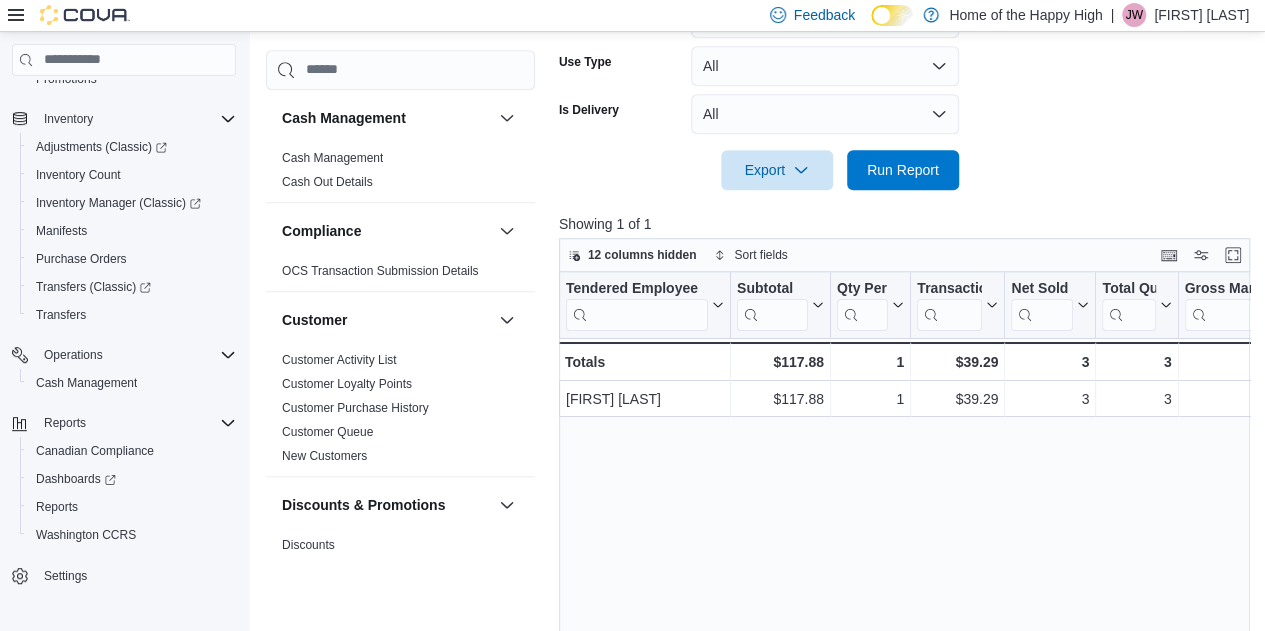 click on "**********" at bounding box center (908, 508) 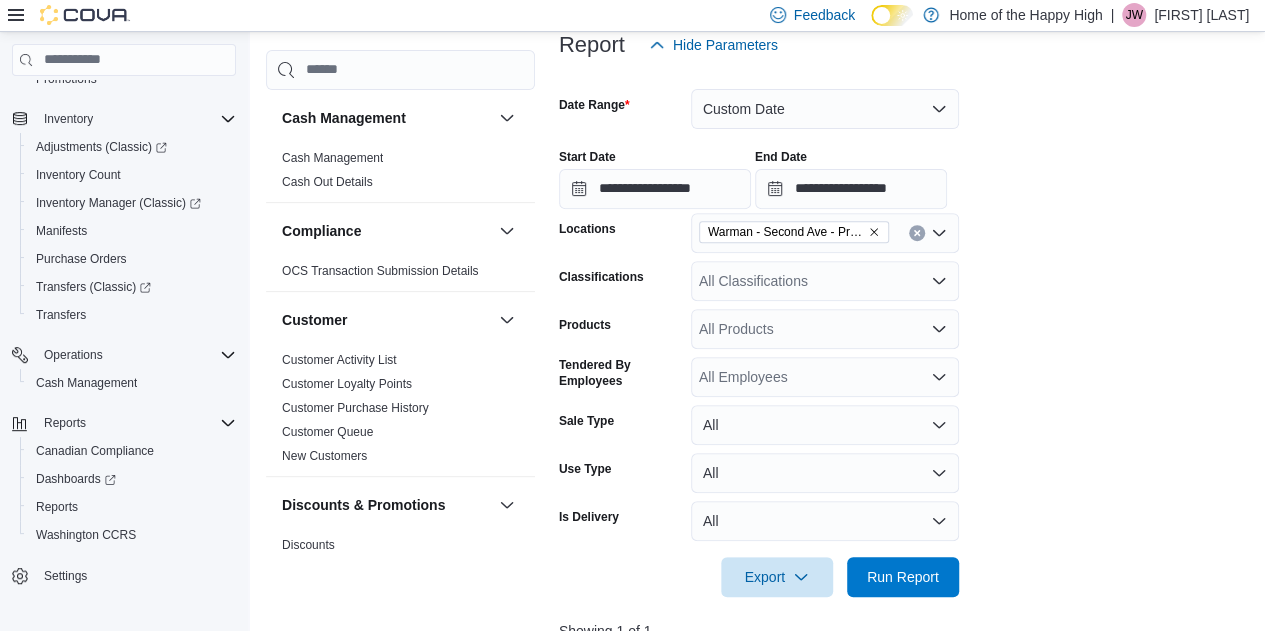 scroll, scrollTop: 271, scrollLeft: 0, axis: vertical 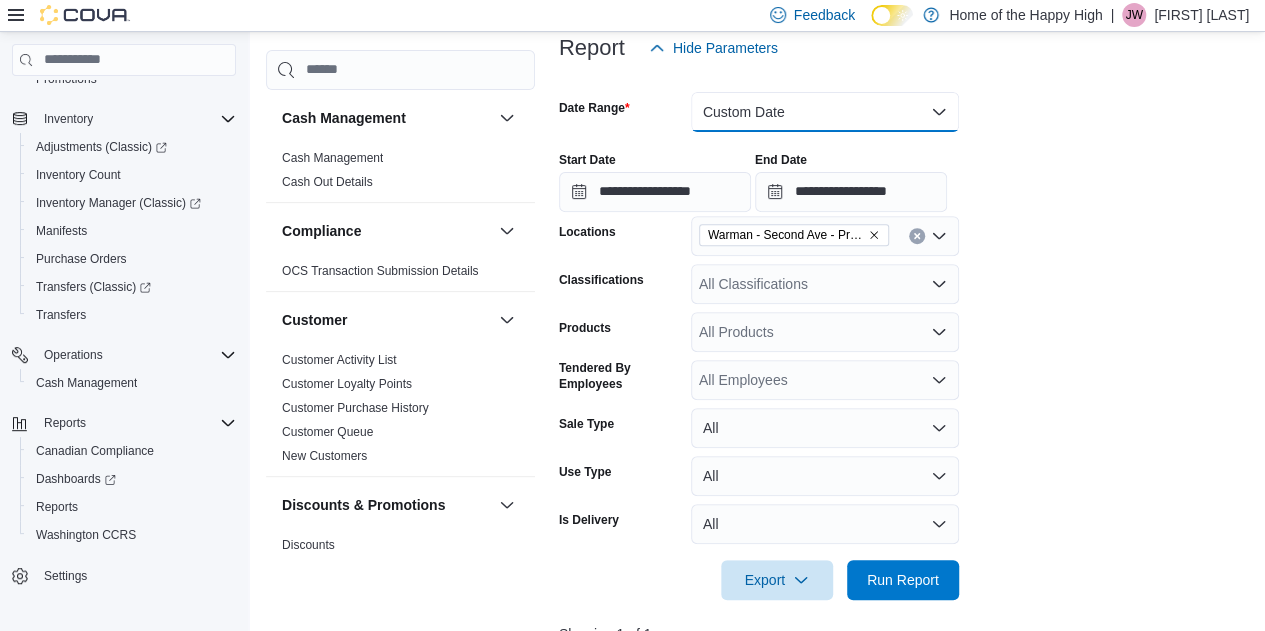 click on "Custom Date" at bounding box center [825, 112] 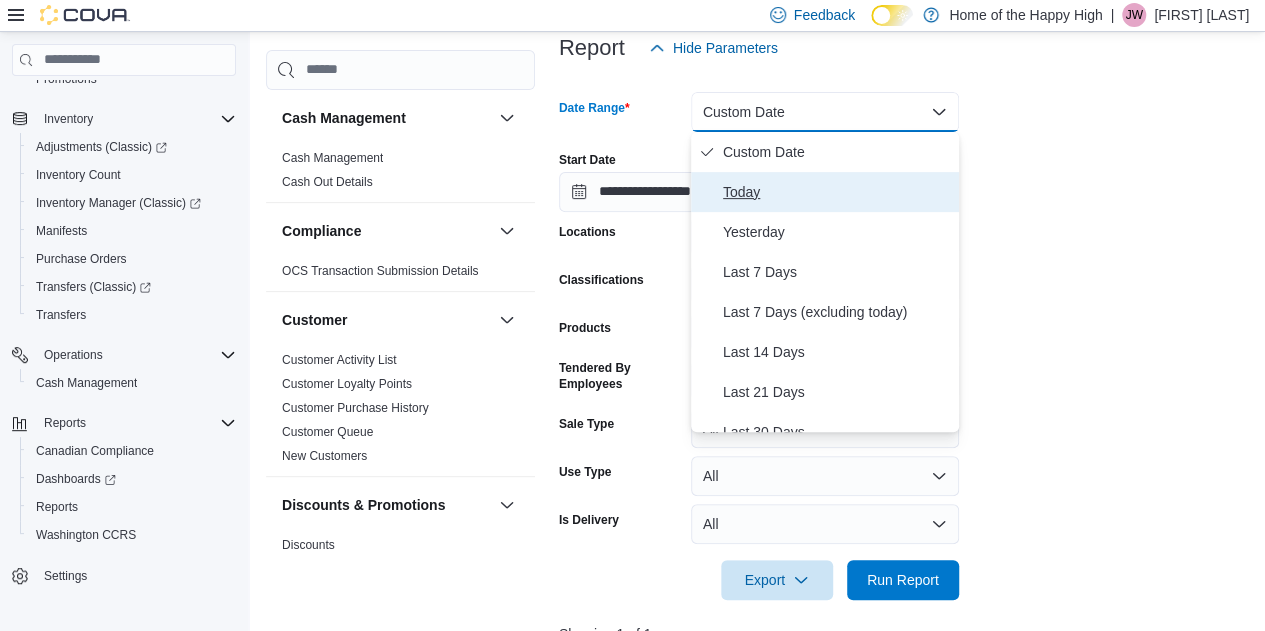 click on "Today" at bounding box center [837, 192] 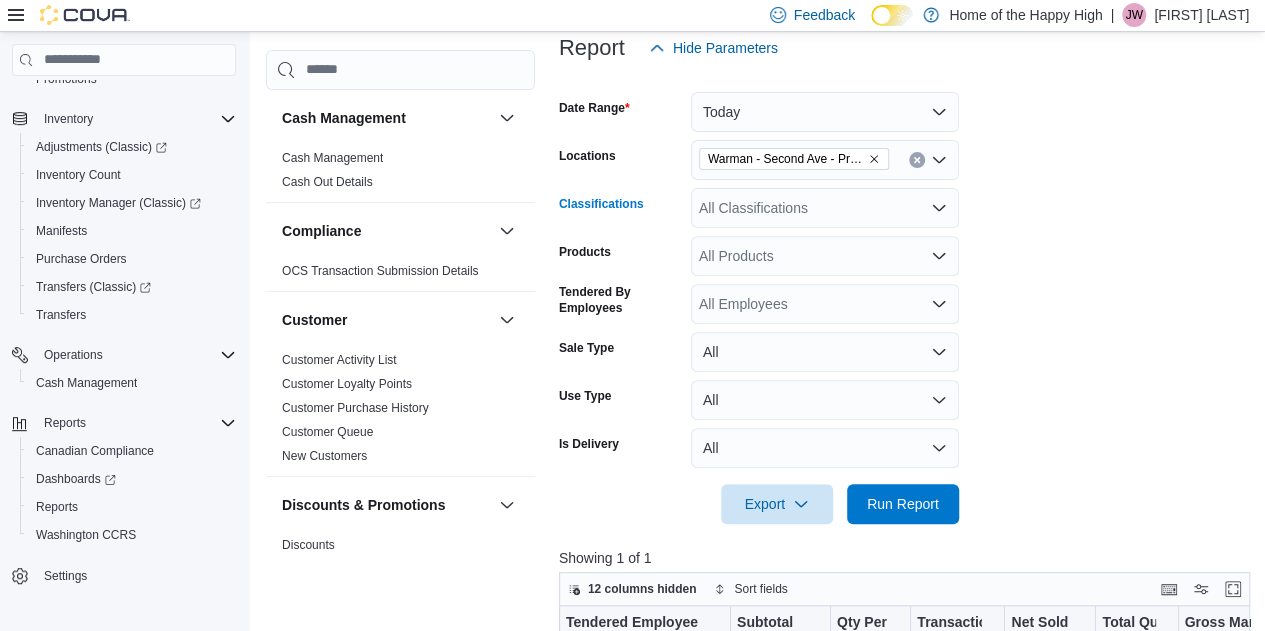 click on "All Classifications" at bounding box center [825, 208] 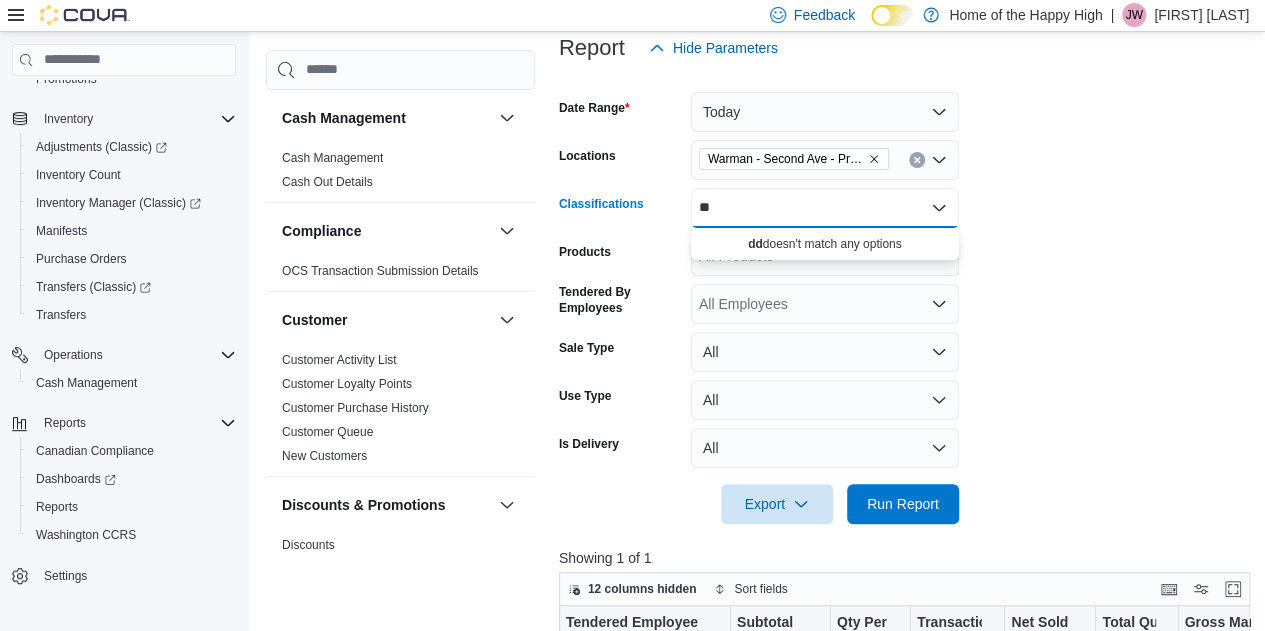 type on "*" 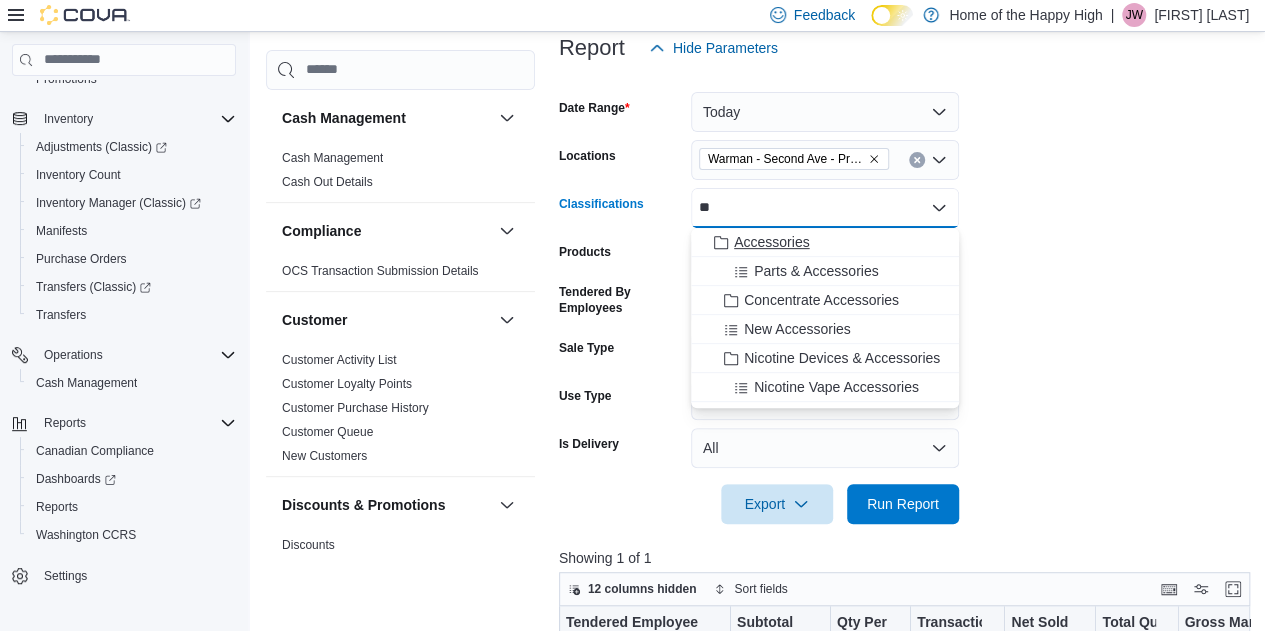 type on "**" 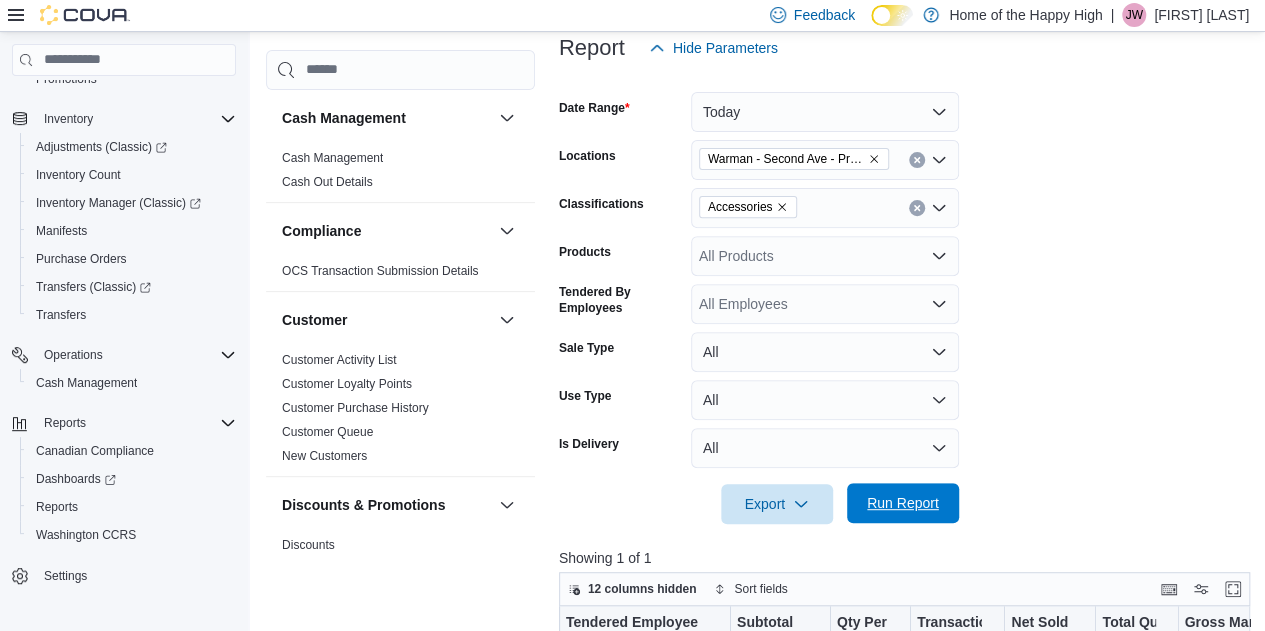 click on "Run Report" at bounding box center [903, 503] 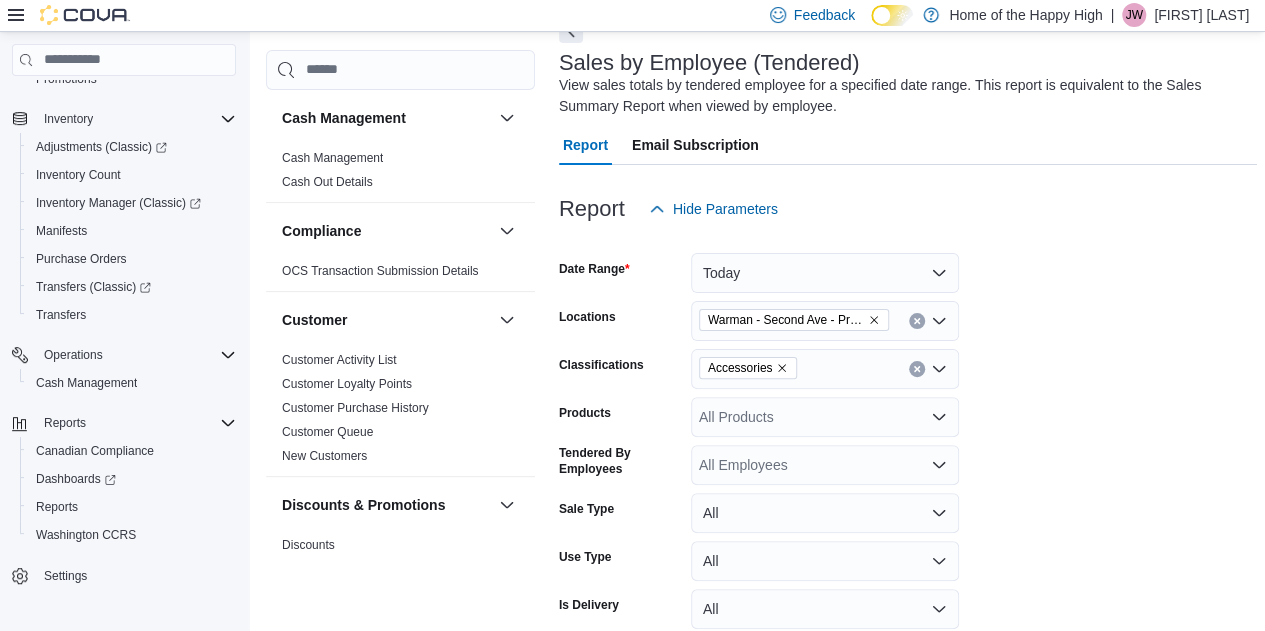 scroll, scrollTop: 69, scrollLeft: 0, axis: vertical 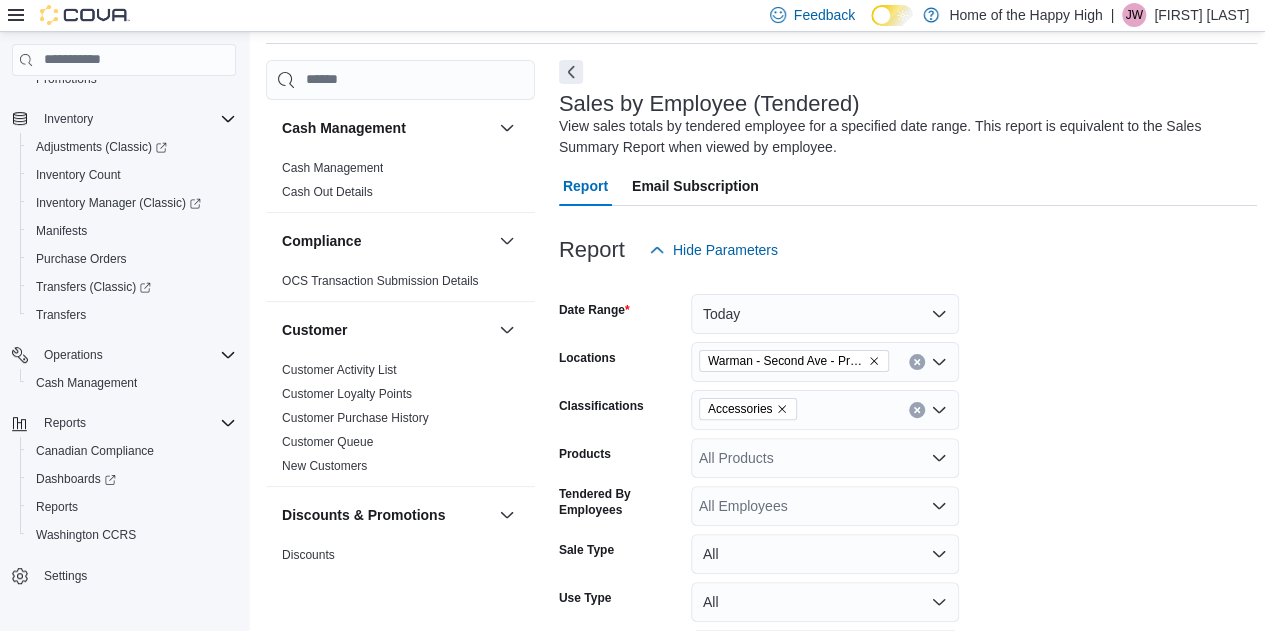 click at bounding box center (917, 410) 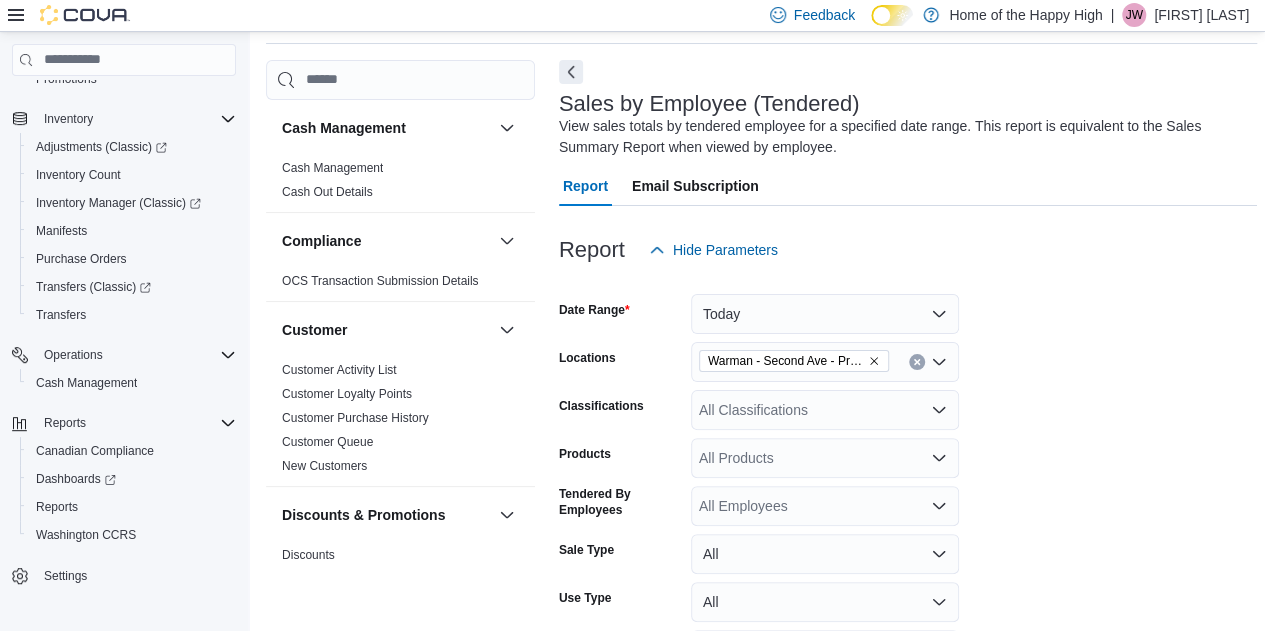 click on "Date Range Today Locations Warman - Second Ave - Prairie Records Classifications All Classifications Products All Products Tendered By Employees All Employees Sale Type All Use Type All Is Delivery All Export Run Report" at bounding box center [908, 498] 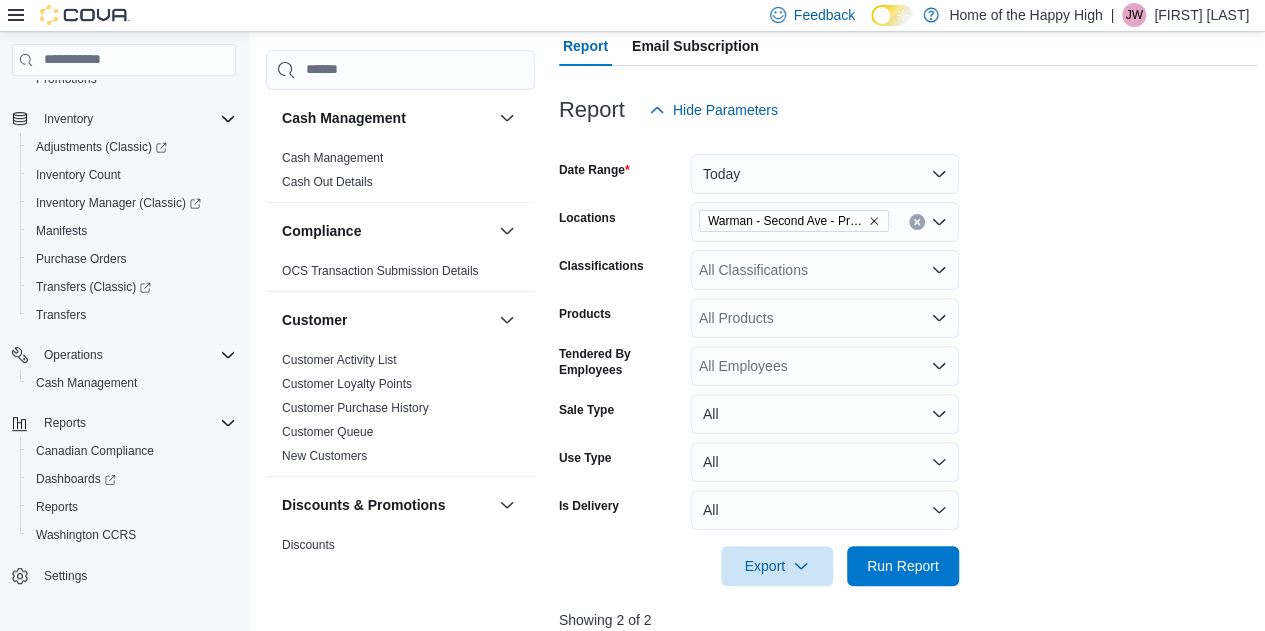 scroll, scrollTop: 349, scrollLeft: 0, axis: vertical 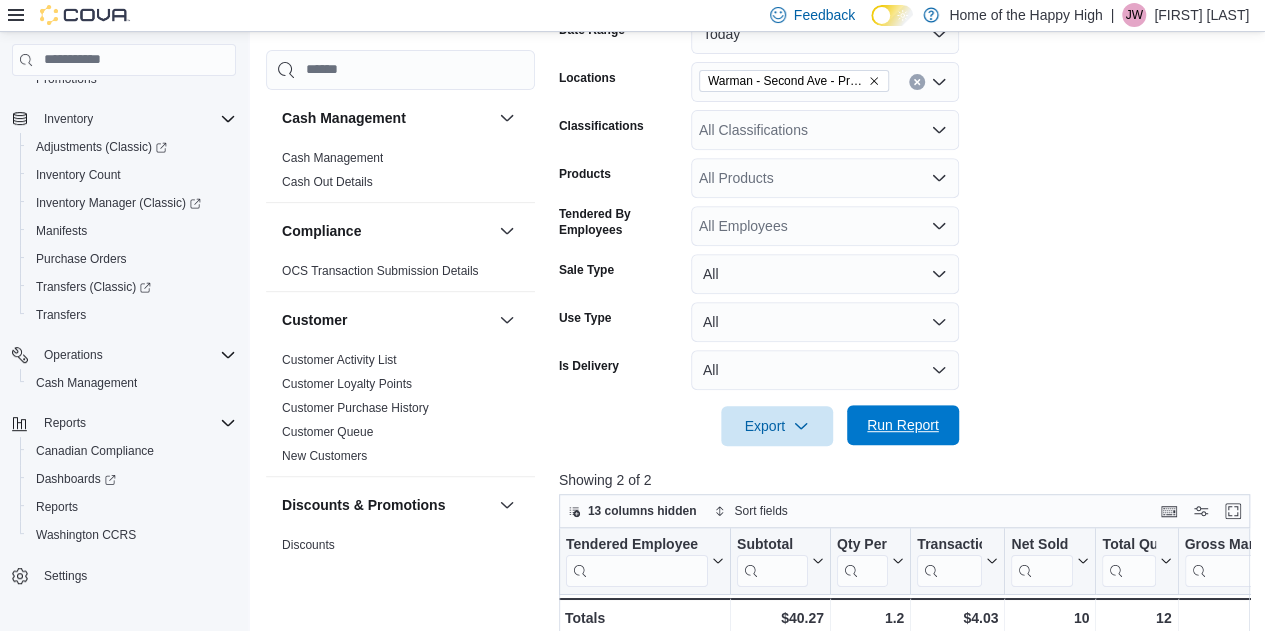 click on "Run Report" at bounding box center [903, 425] 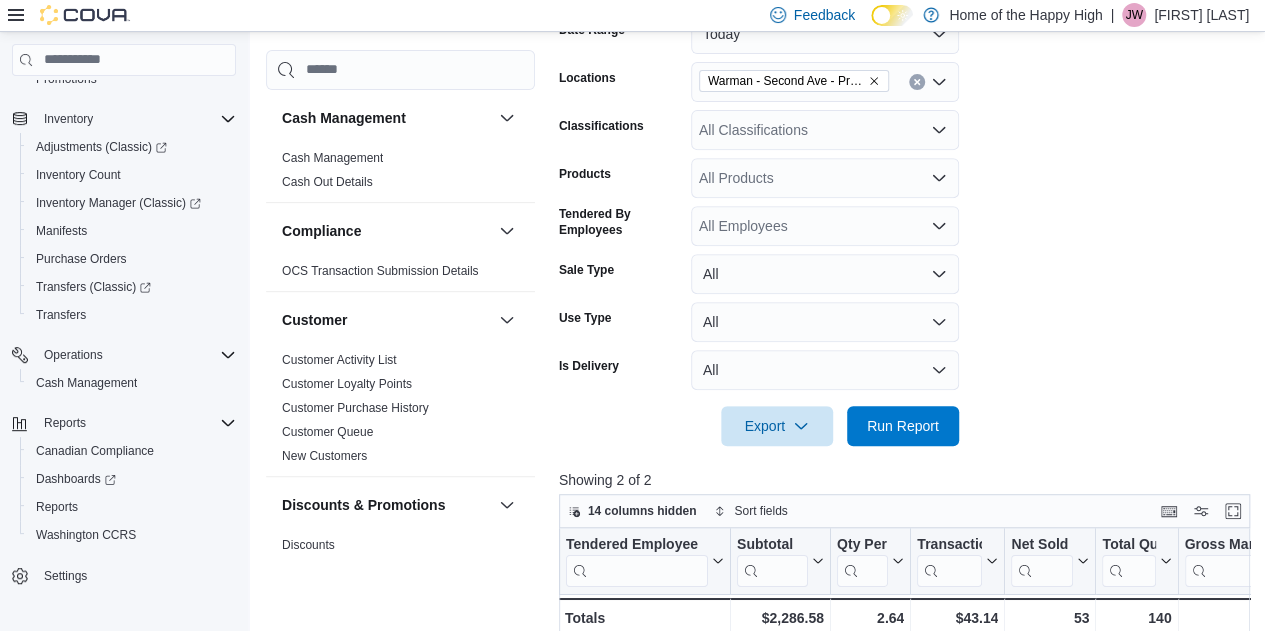 click on "Date Range Today Locations Warman - Second Ave - Prairie Records Classifications All Classifications Products All Products Tendered By Employees All Employees Sale Type All Use Type All Is Delivery All Export Run Report" at bounding box center (908, 218) 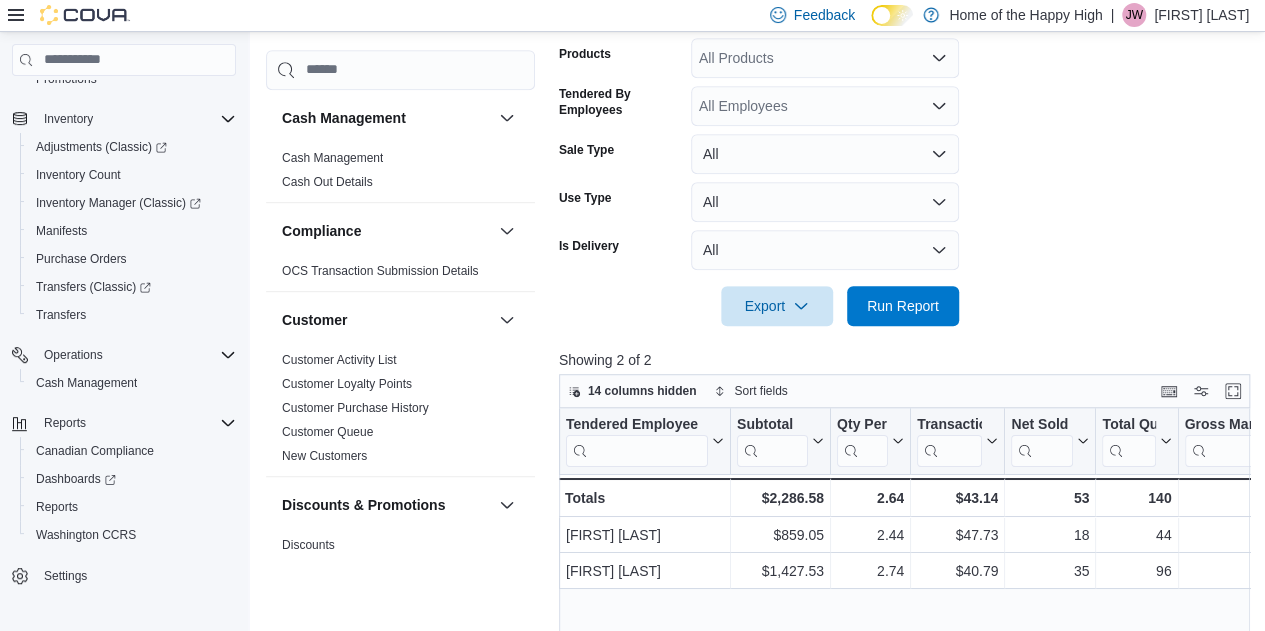 scroll, scrollTop: 732, scrollLeft: 0, axis: vertical 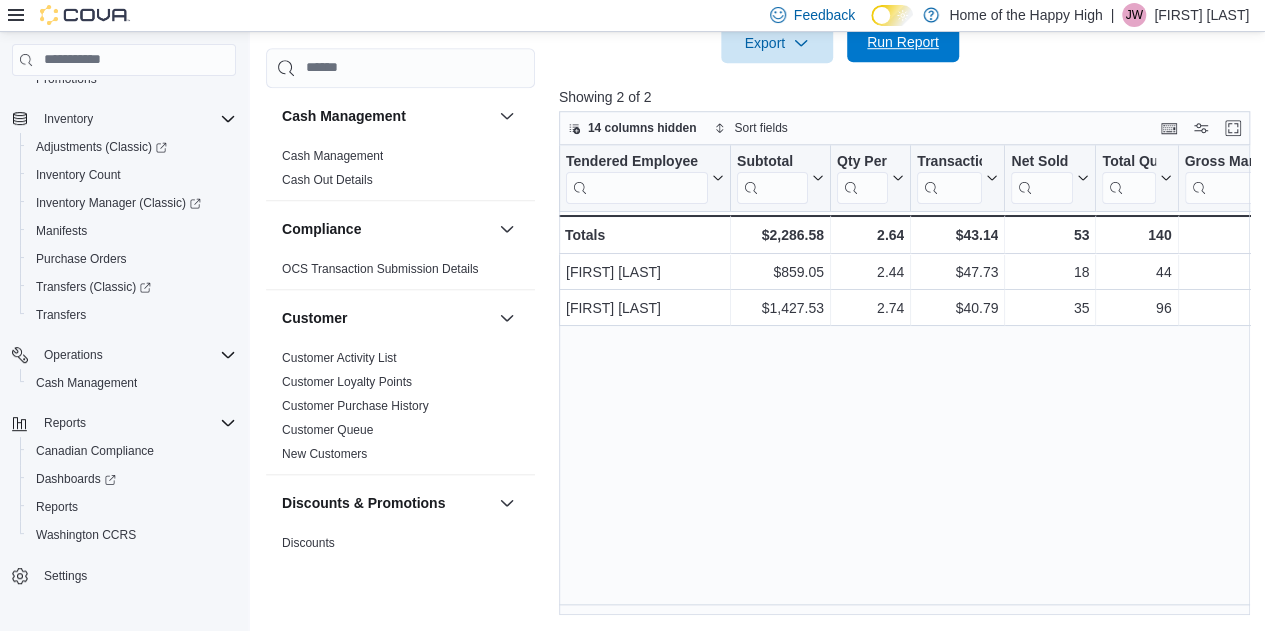click on "Run Report" at bounding box center (903, 42) 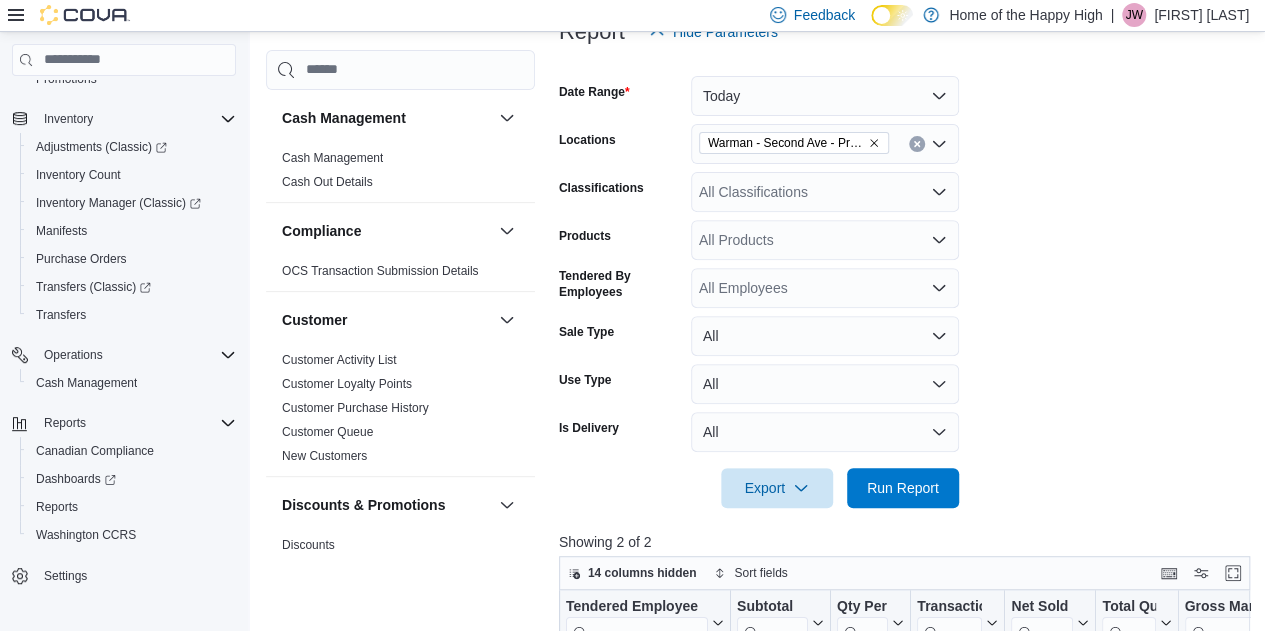 scroll, scrollTop: 0, scrollLeft: 0, axis: both 